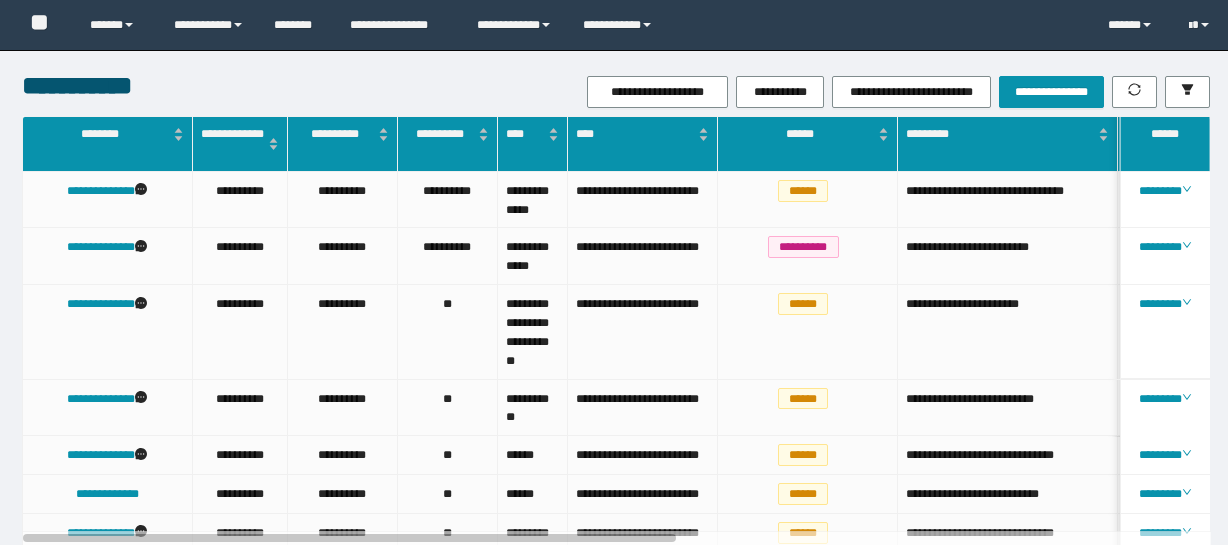 scroll, scrollTop: 0, scrollLeft: 0, axis: both 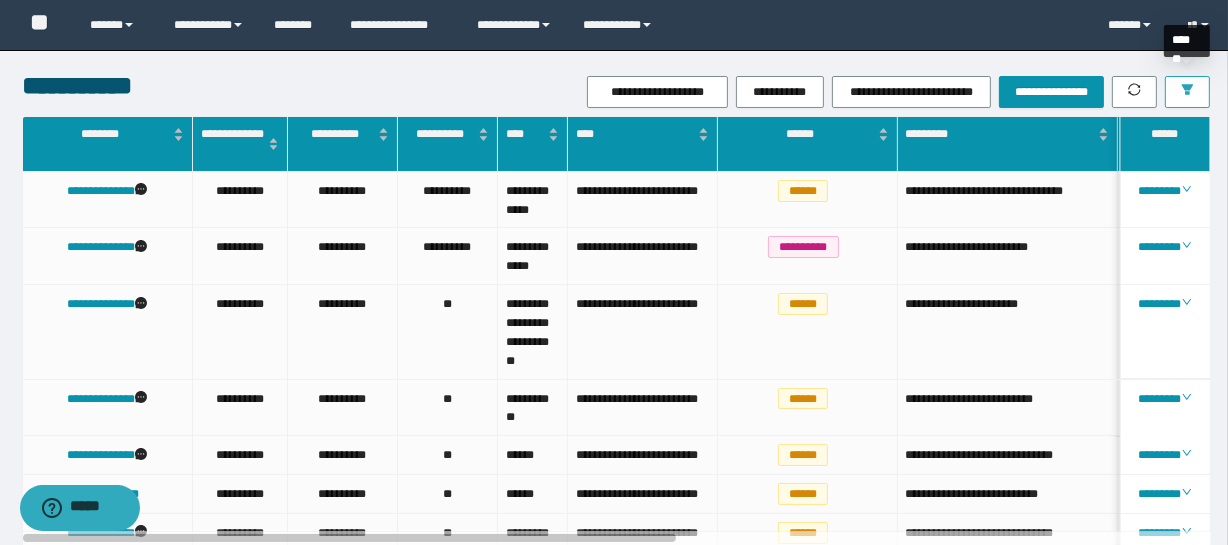 click at bounding box center [1187, 92] 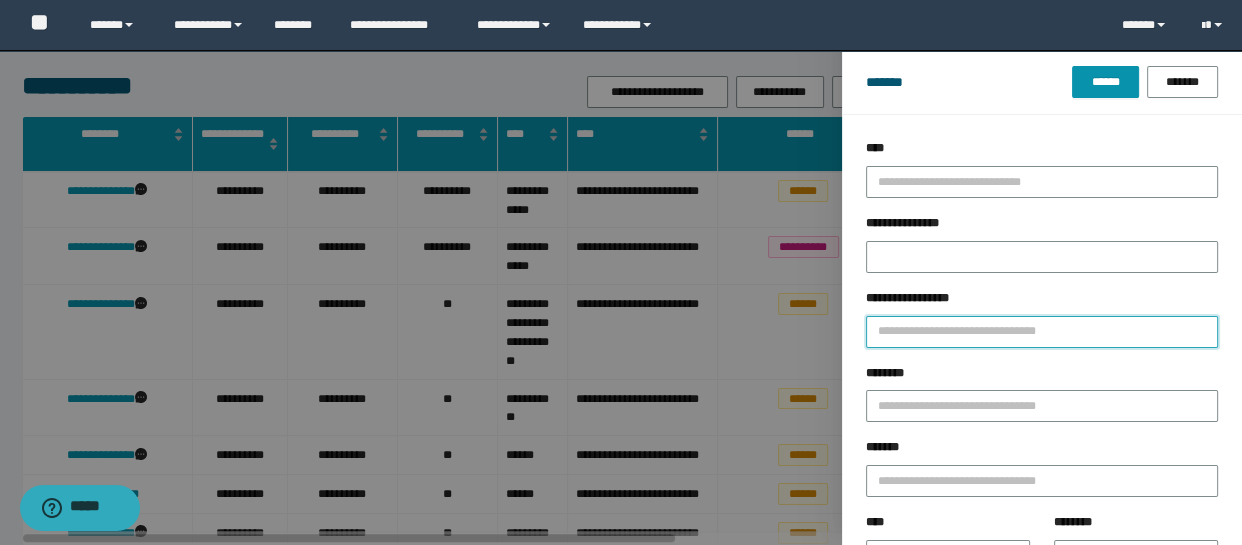 click on "**********" at bounding box center [1042, 332] 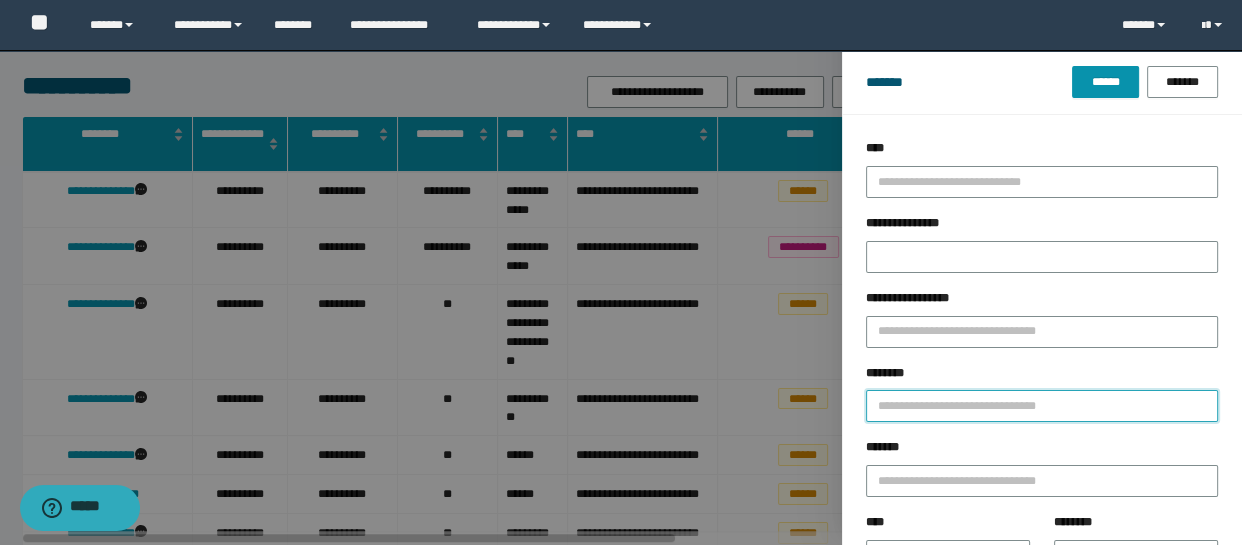 click on "********" at bounding box center (1042, 406) 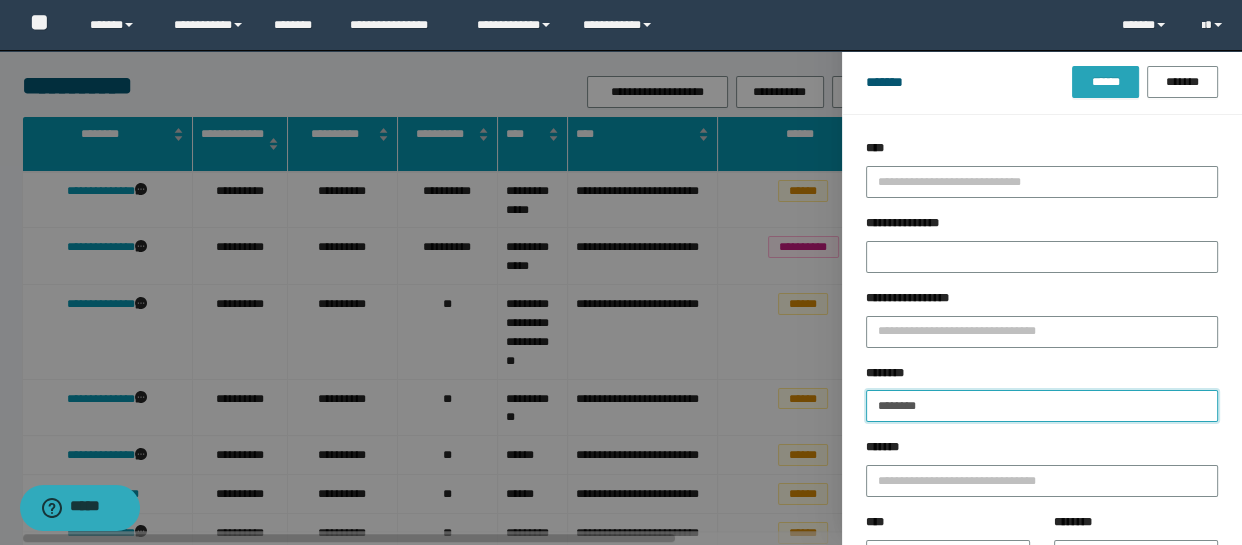 type on "********" 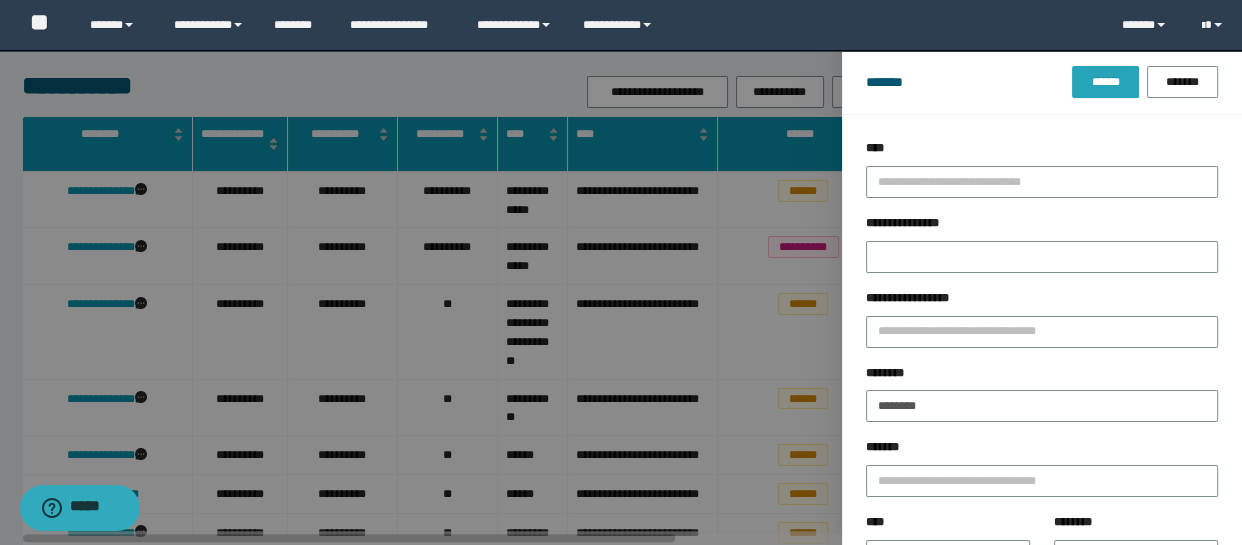 click on "******" at bounding box center (1105, 82) 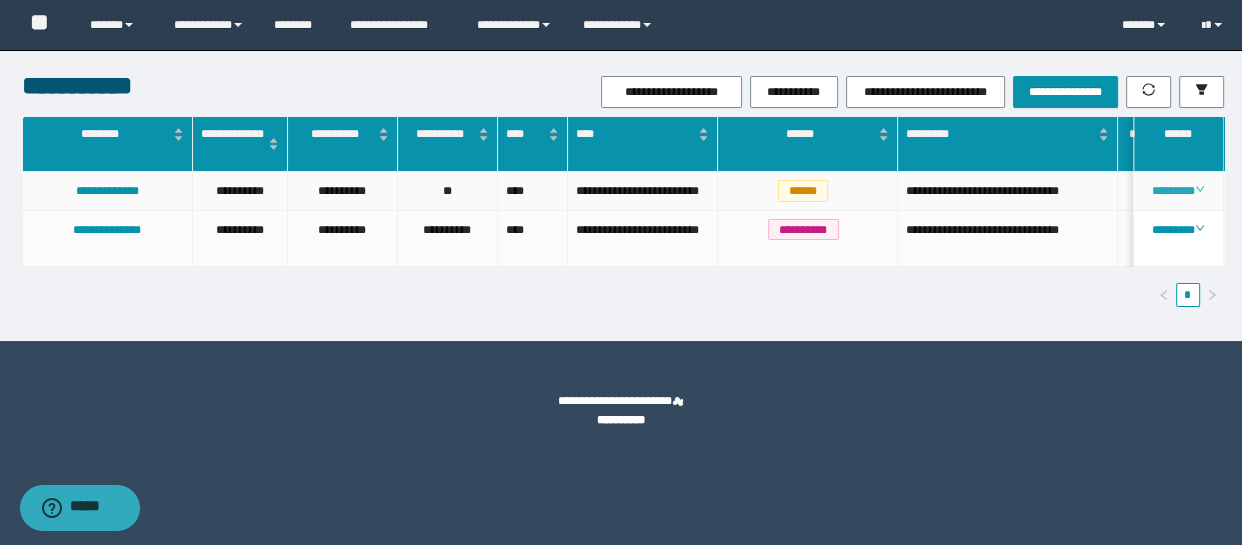 click on "********" at bounding box center [1178, 191] 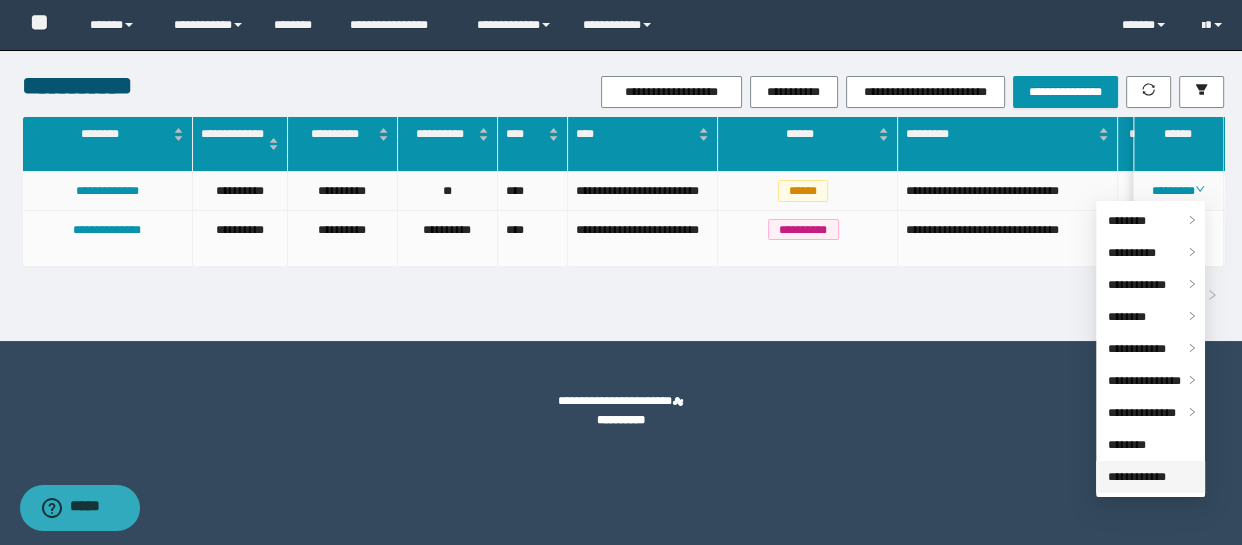 click on "**********" at bounding box center (1137, 477) 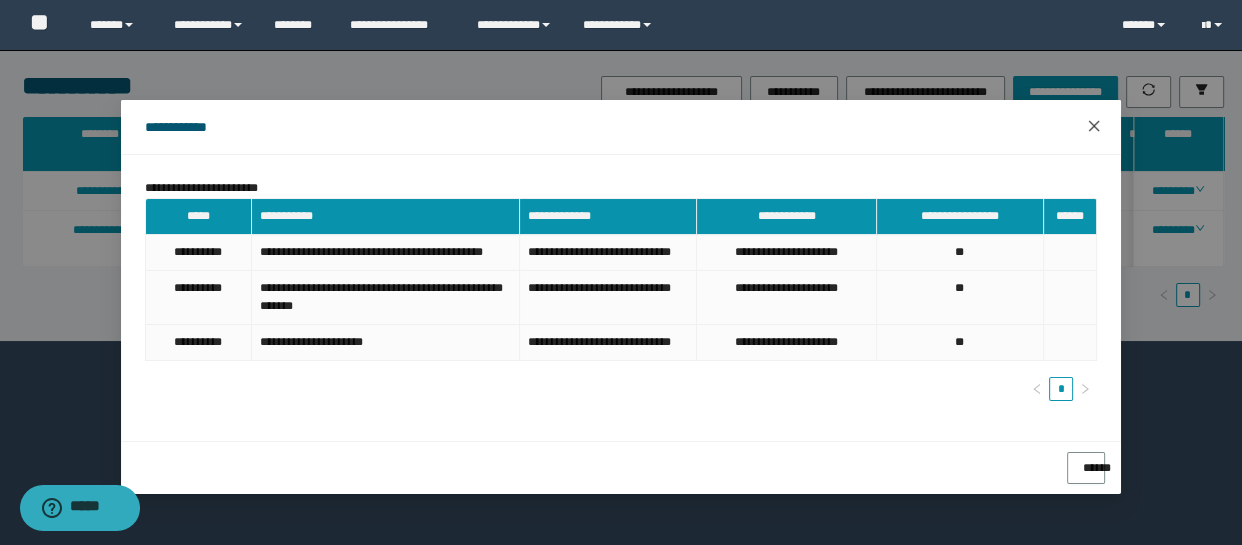 click 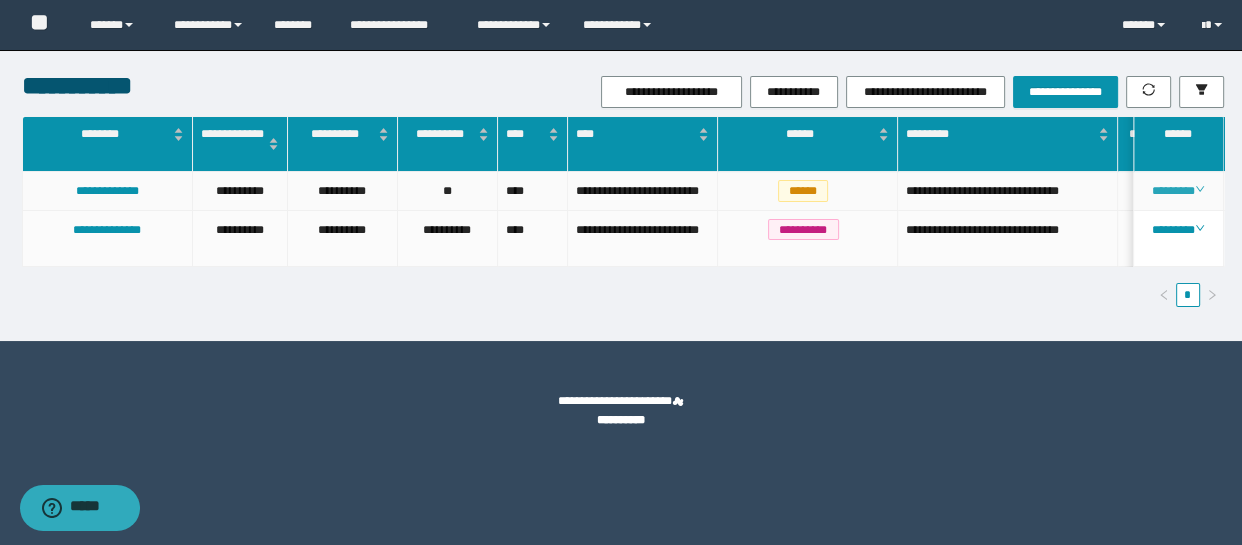click on "********" at bounding box center [1178, 191] 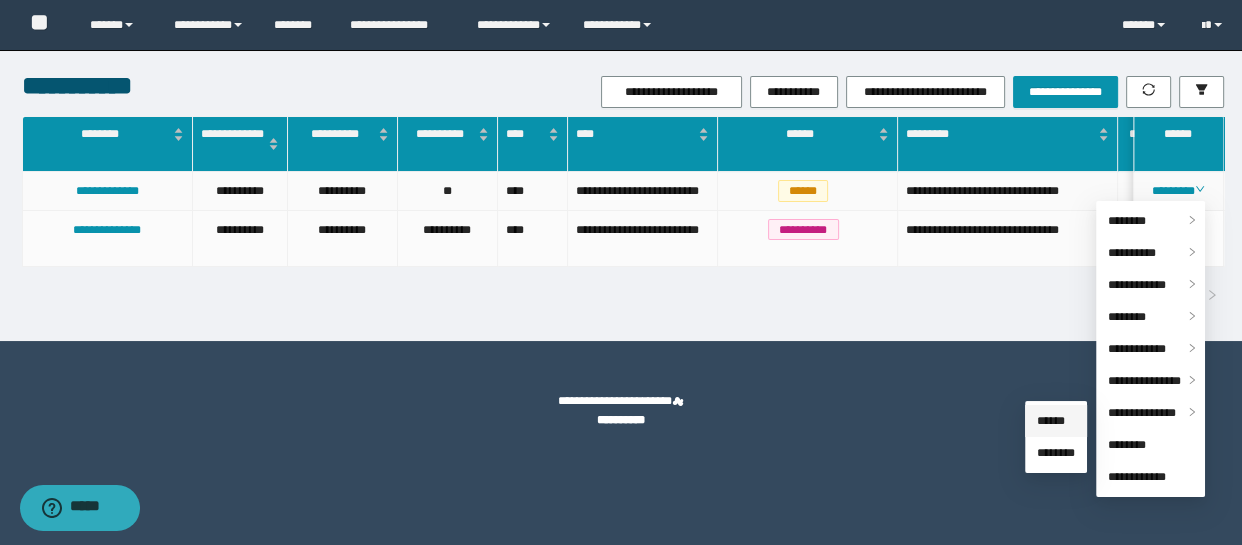 click on "******" at bounding box center [1051, 421] 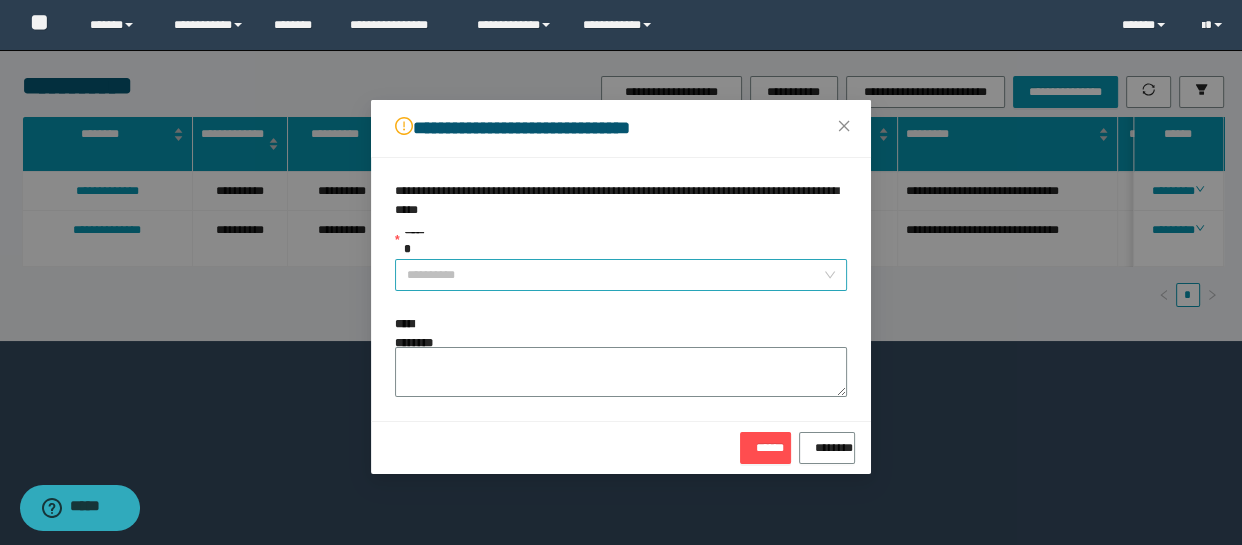 click on "******" at bounding box center (615, 275) 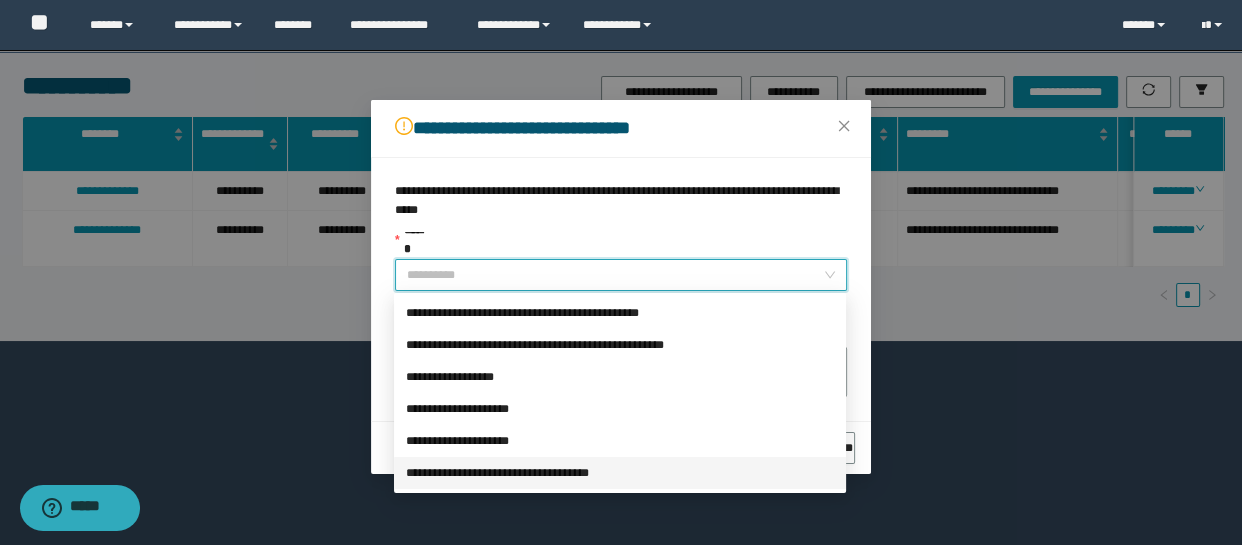 click on "**********" at bounding box center (620, 473) 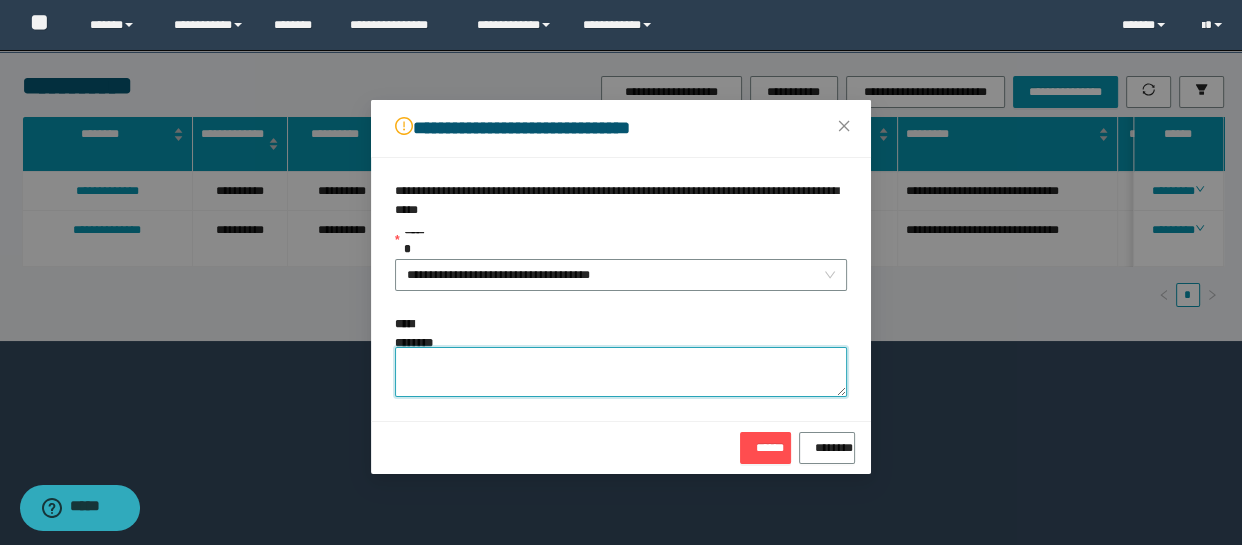 click on "**********" at bounding box center [621, 372] 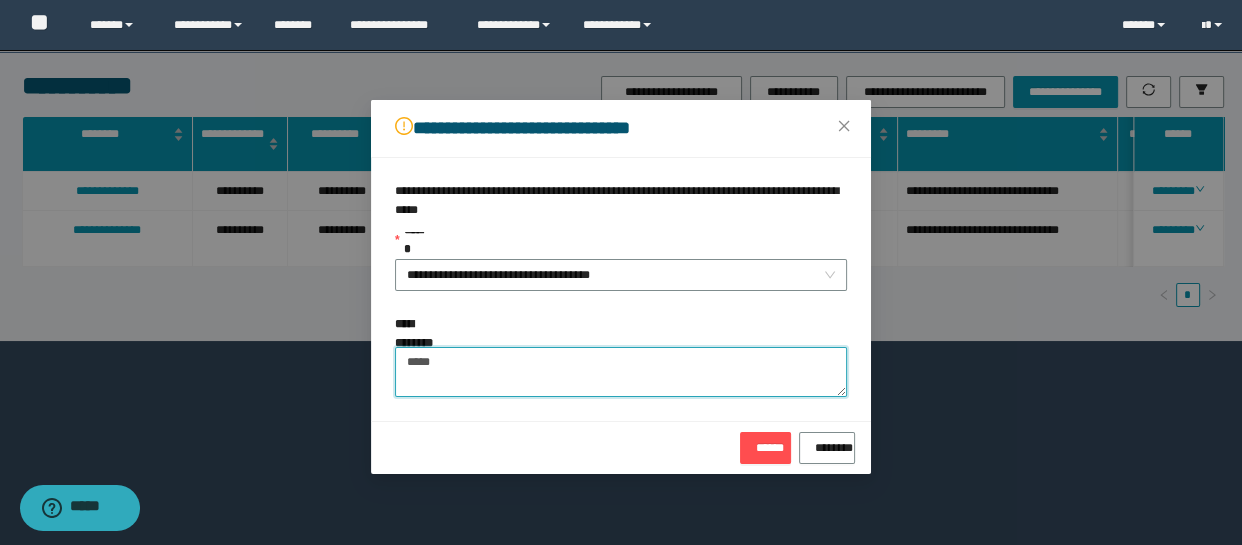 drag, startPoint x: 472, startPoint y: 364, endPoint x: 342, endPoint y: 318, distance: 137.89851 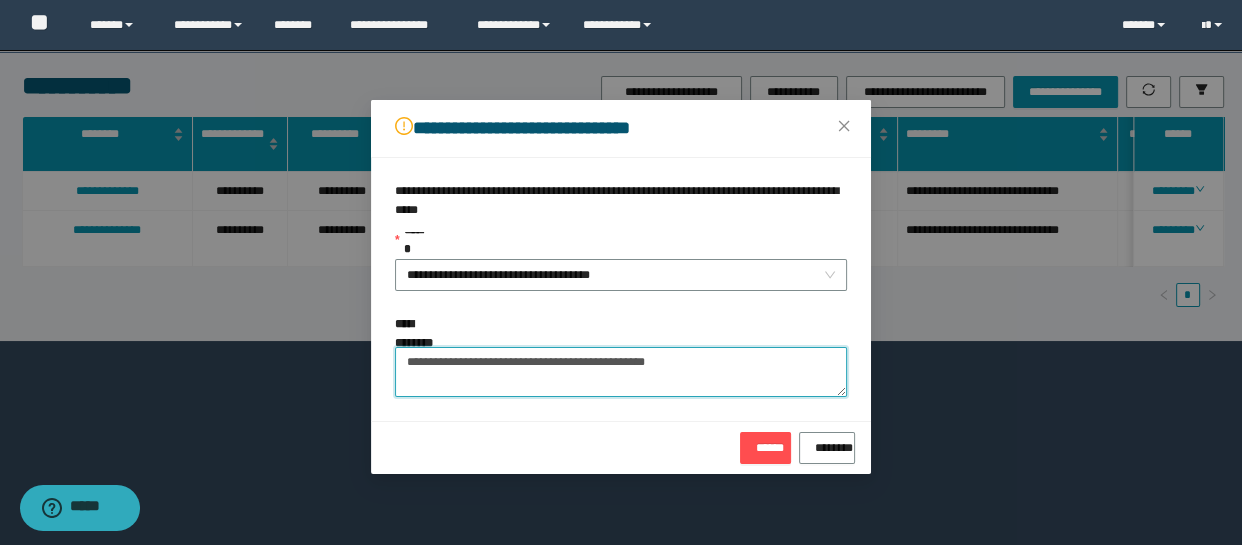 paste on "**********" 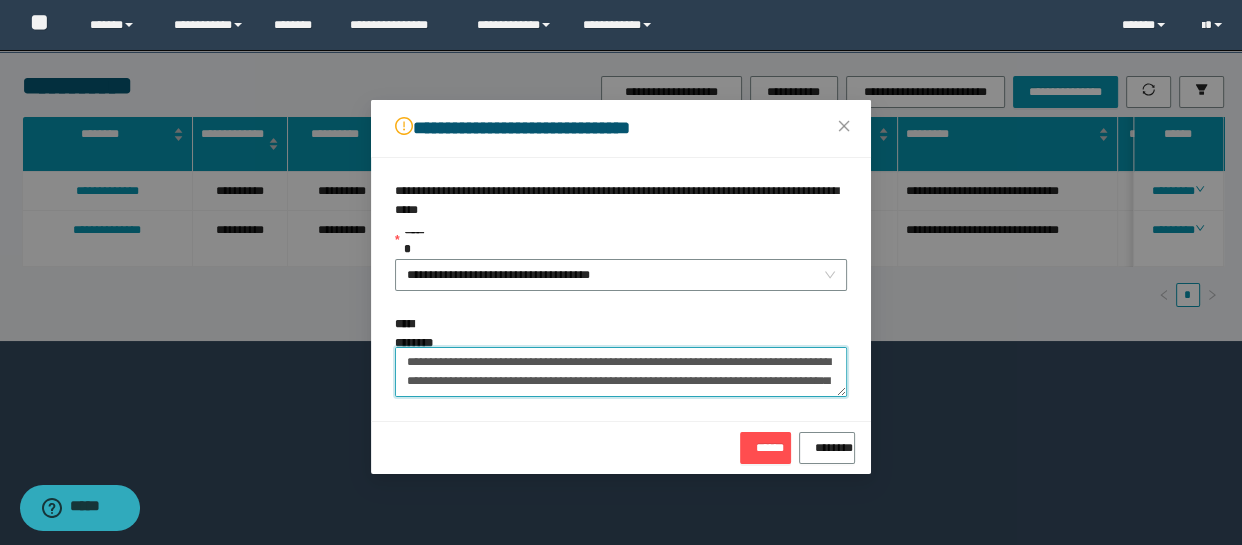 scroll, scrollTop: 218, scrollLeft: 0, axis: vertical 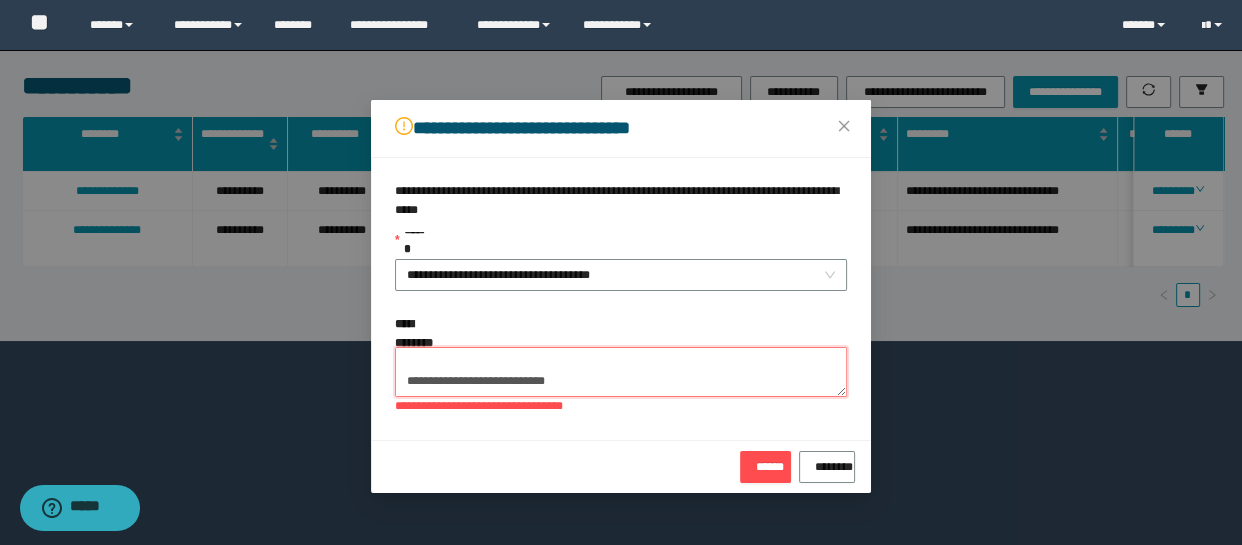 drag, startPoint x: 590, startPoint y: 380, endPoint x: 374, endPoint y: 371, distance: 216.18742 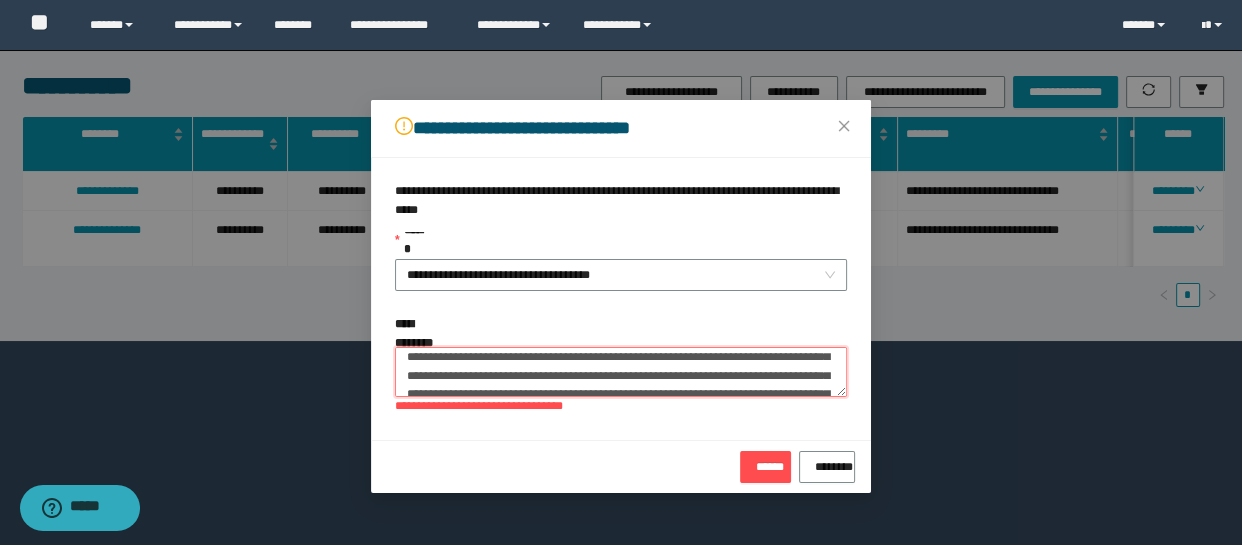 scroll, scrollTop: 5, scrollLeft: 0, axis: vertical 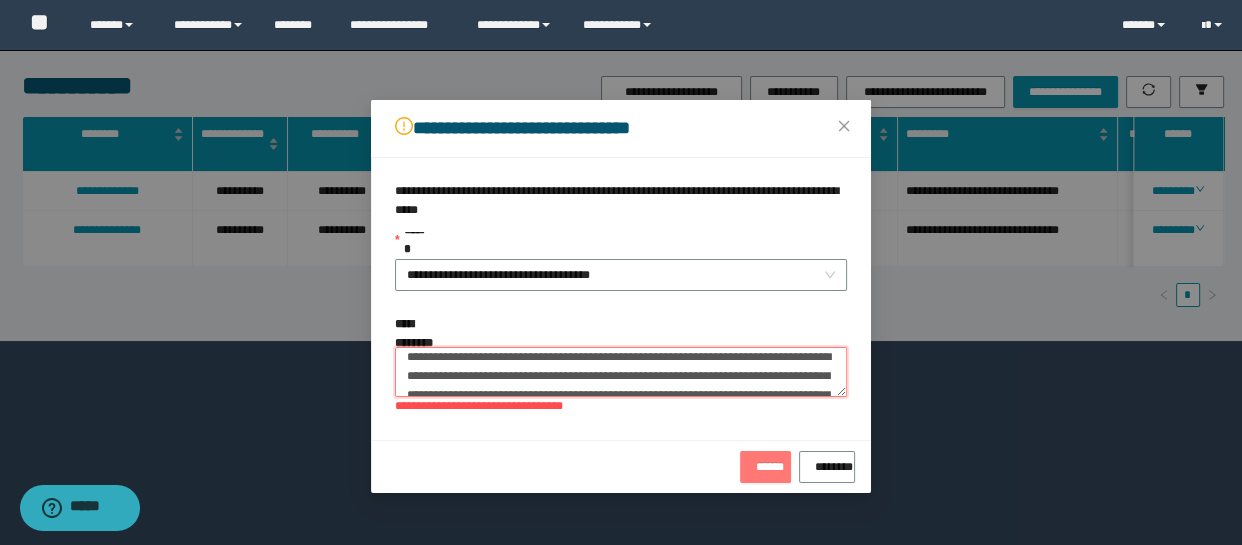 type on "**********" 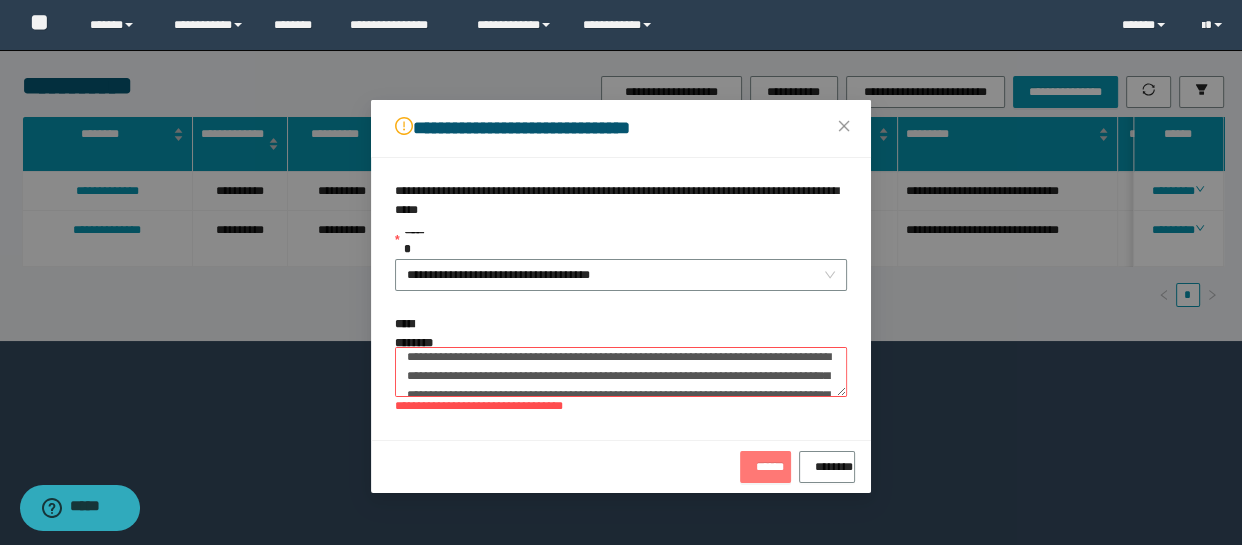click on "******" at bounding box center [765, 467] 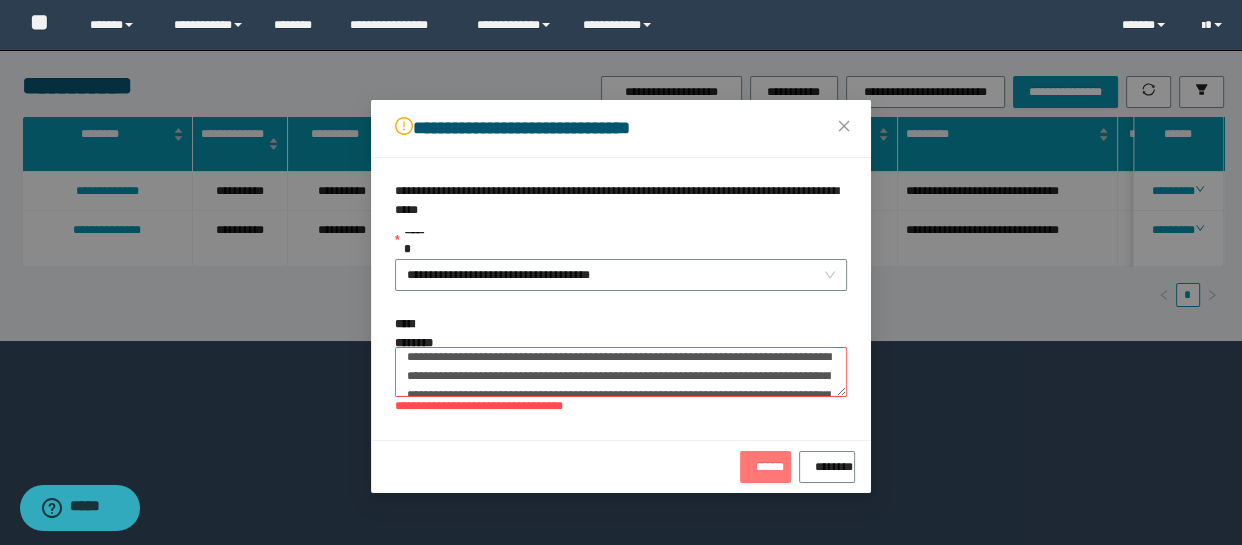 type 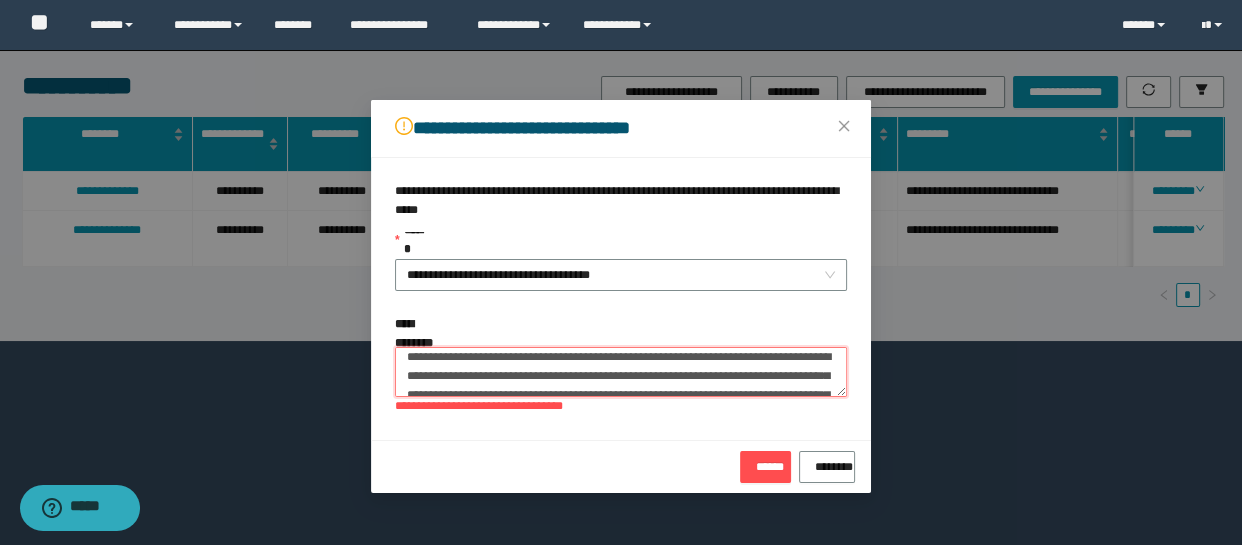 drag, startPoint x: 590, startPoint y: 379, endPoint x: 623, endPoint y: 364, distance: 36.249138 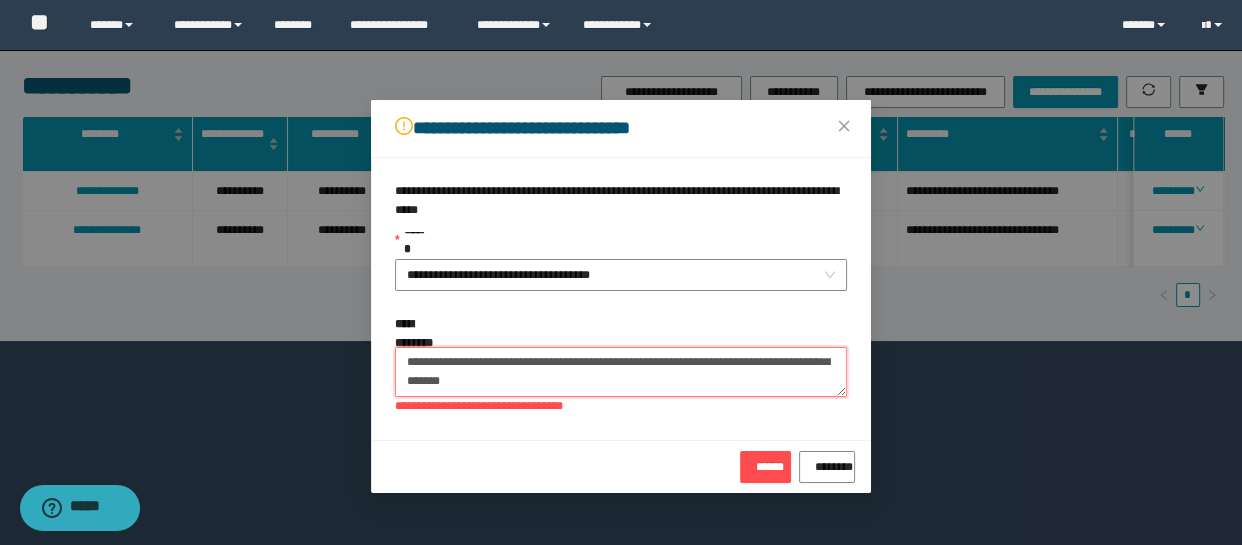 drag, startPoint x: 665, startPoint y: 350, endPoint x: 688, endPoint y: 449, distance: 101.636604 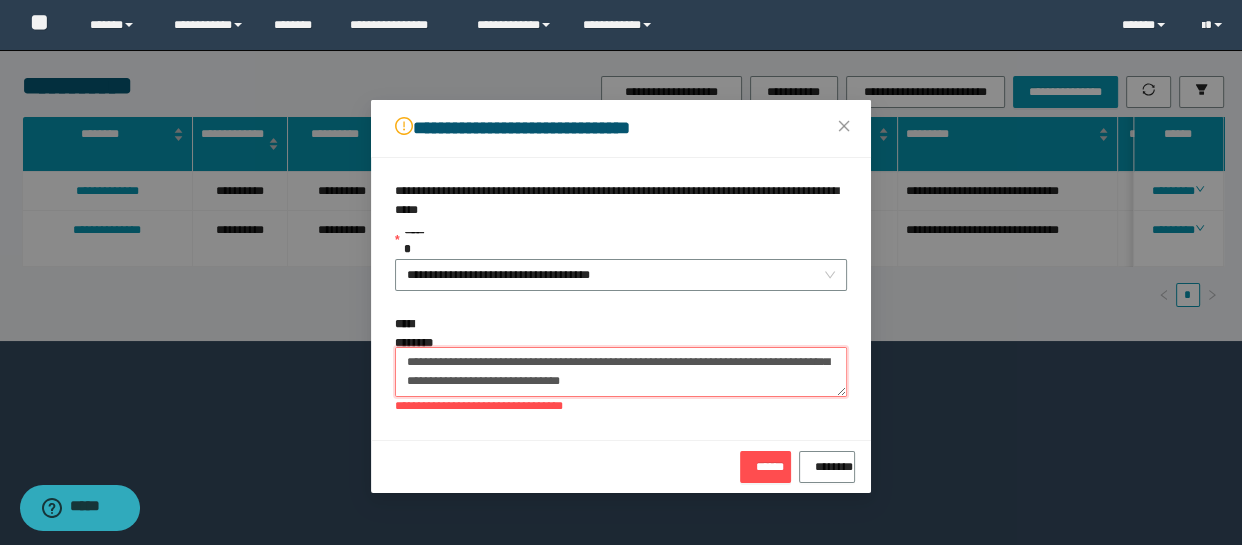 scroll, scrollTop: 86, scrollLeft: 0, axis: vertical 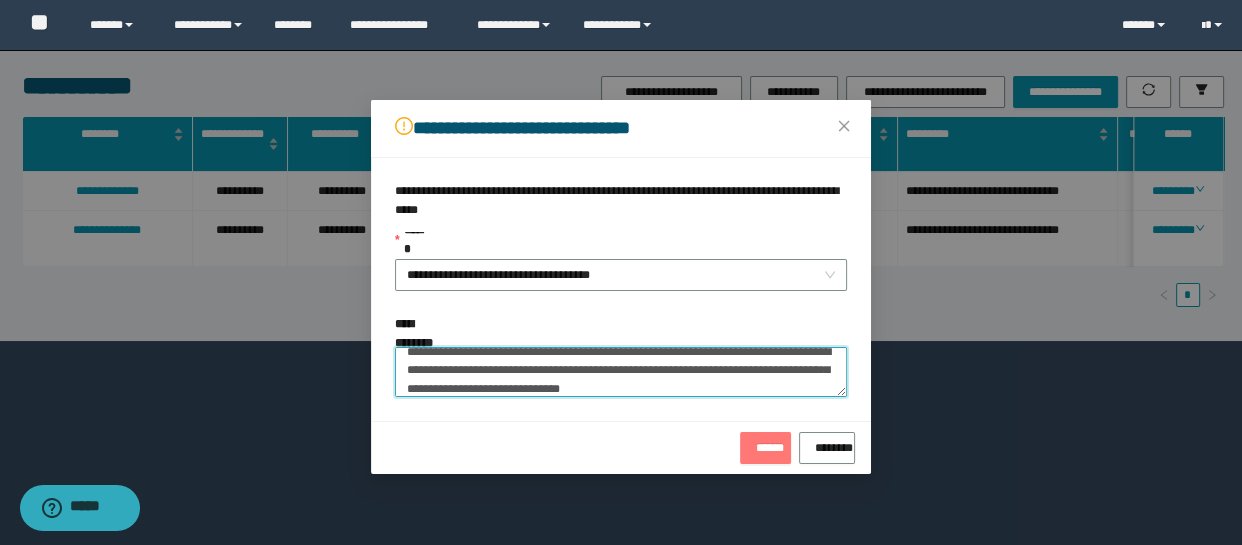 type on "**********" 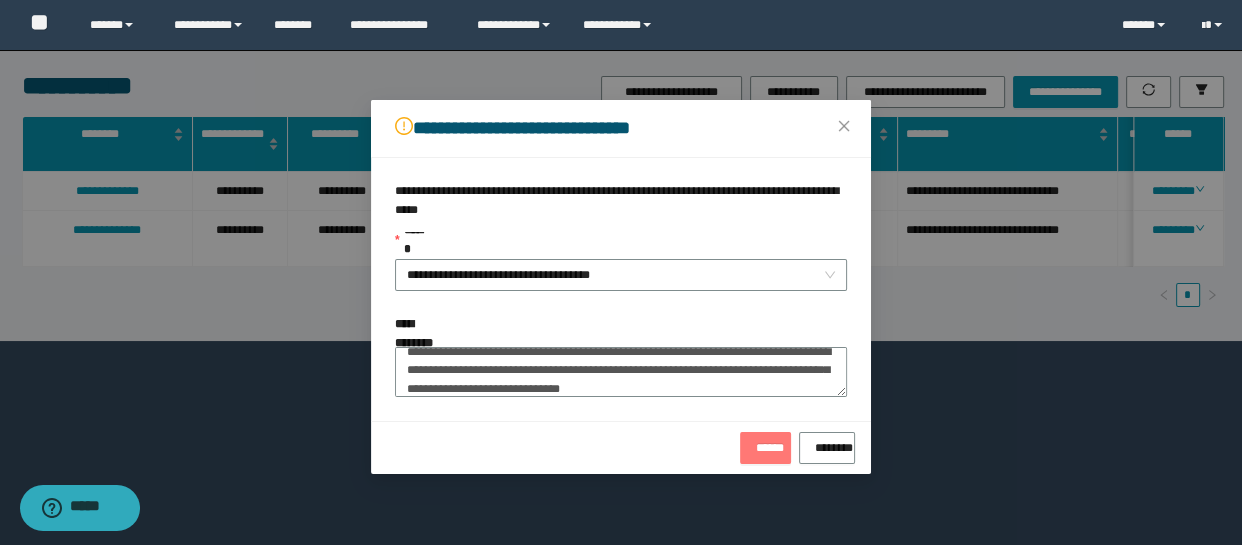 click on "******" at bounding box center [765, 444] 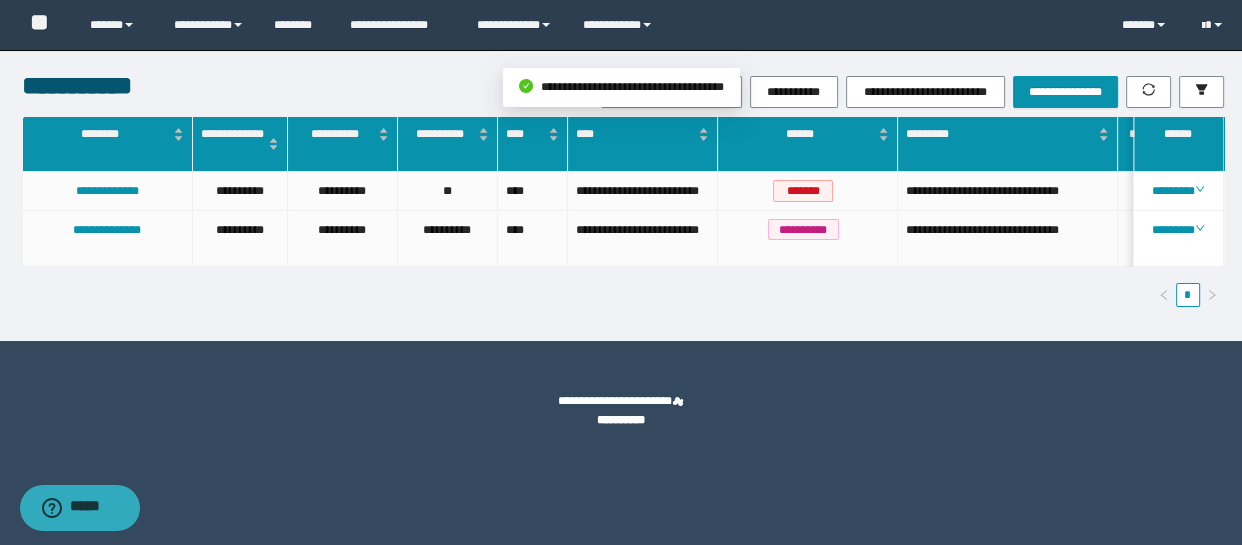scroll, scrollTop: 0, scrollLeft: 220, axis: horizontal 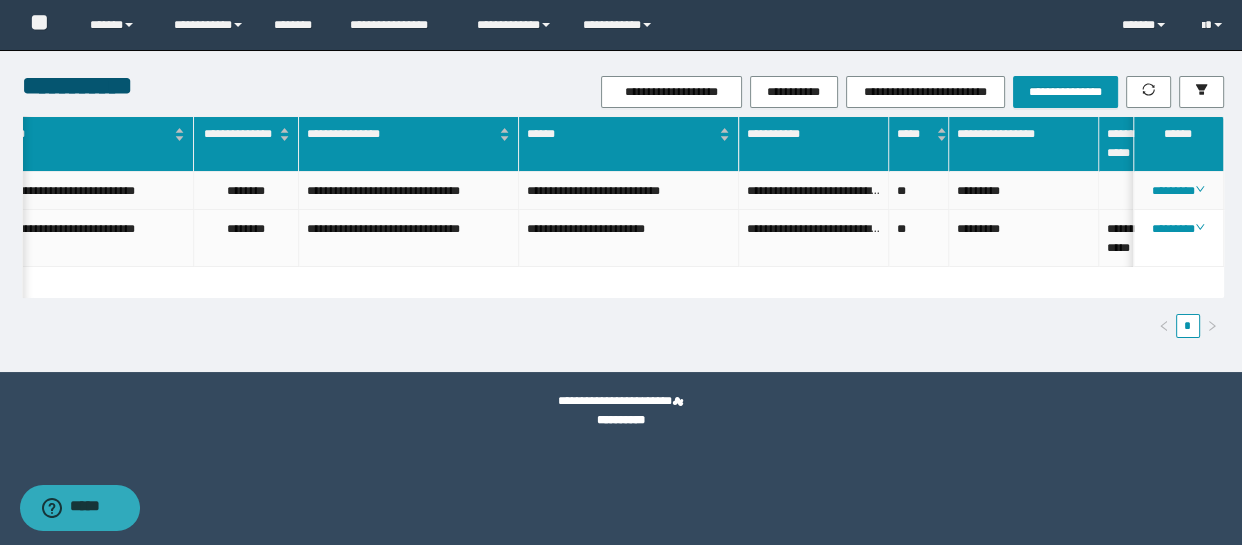 click on "*********" at bounding box center [1024, 191] 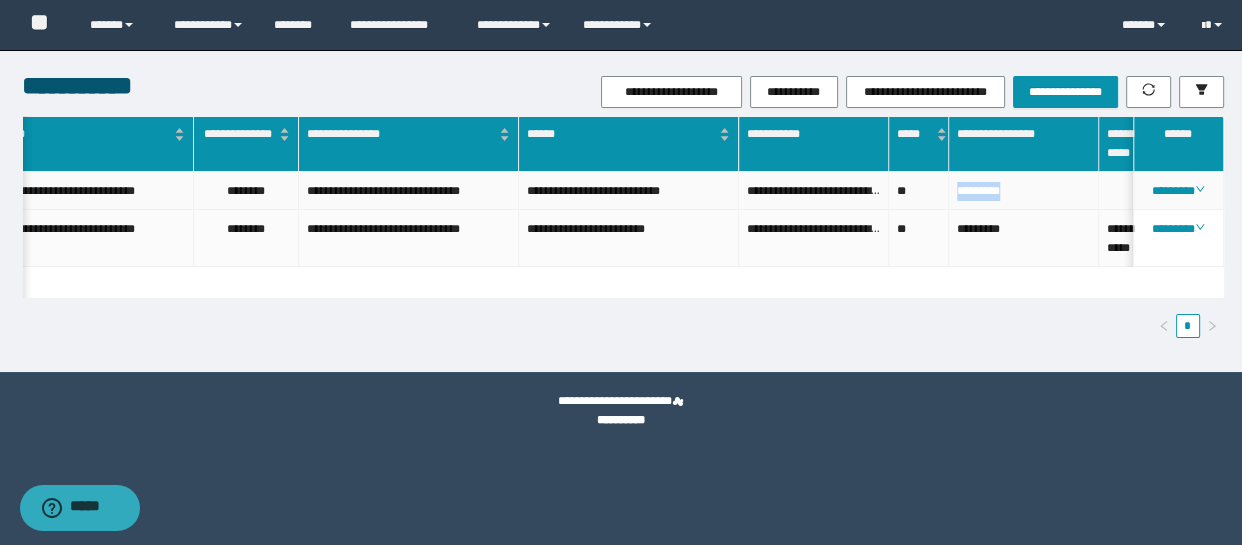 click on "*********" at bounding box center (1024, 191) 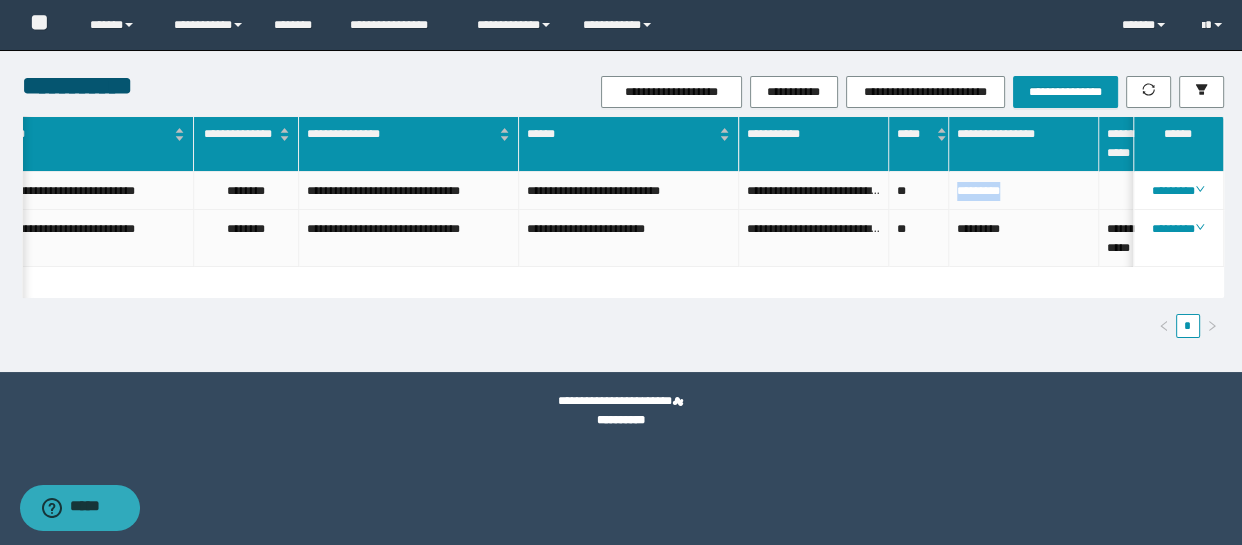 copy on "*********" 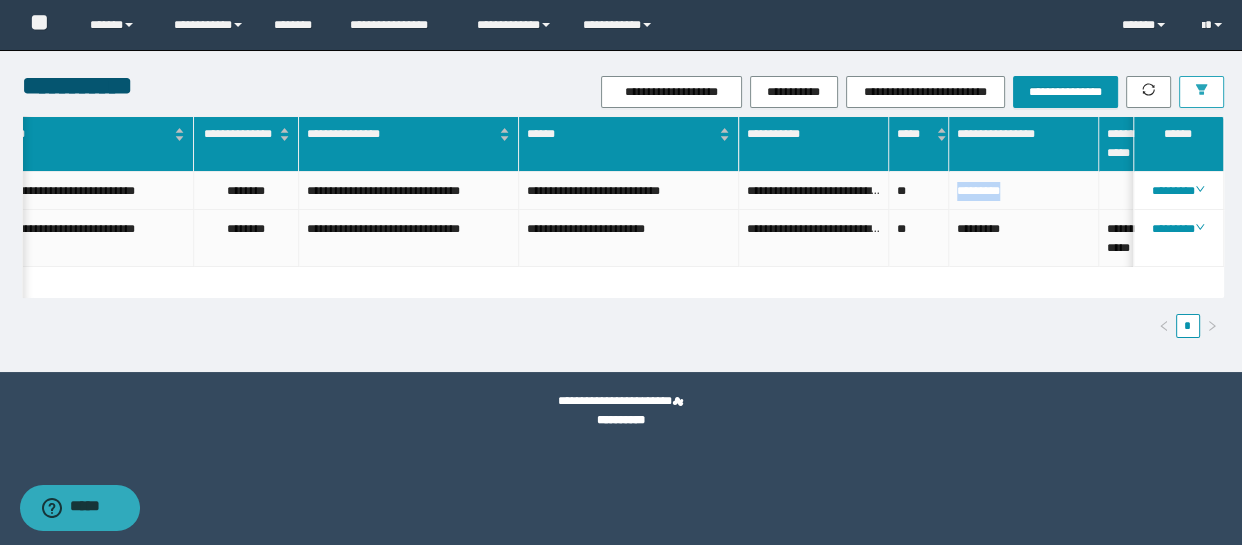 click 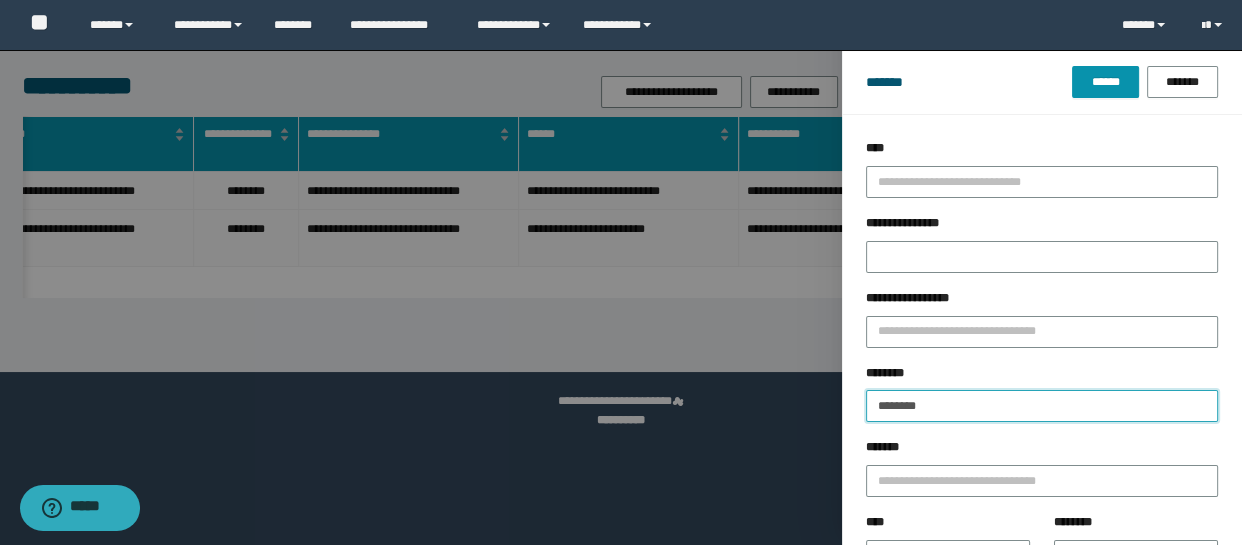 drag, startPoint x: 968, startPoint y: 404, endPoint x: 763, endPoint y: 368, distance: 208.13698 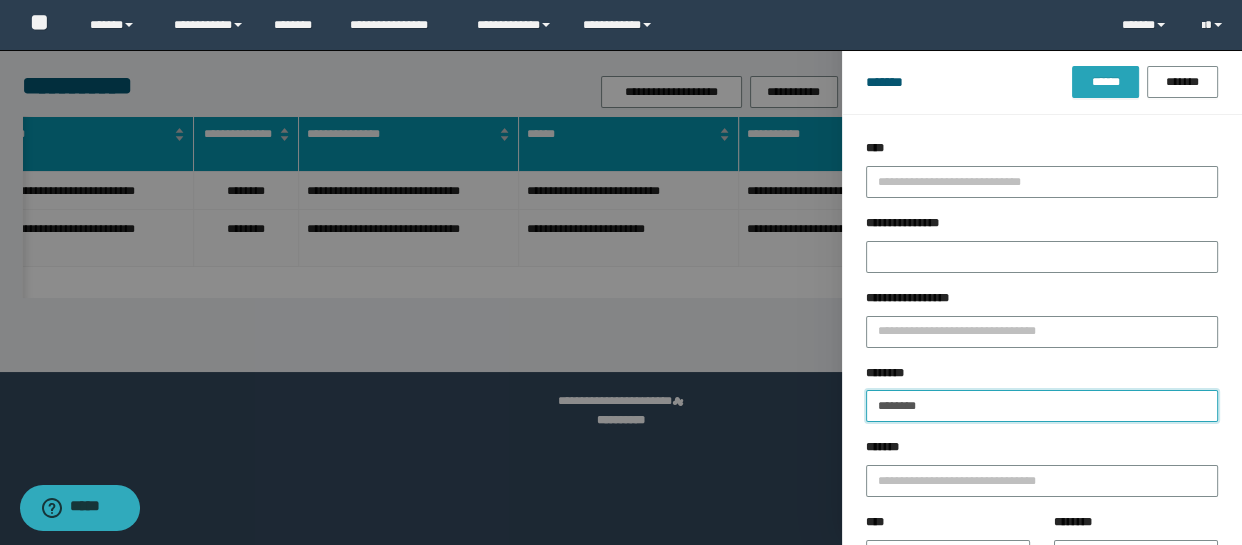 type on "********" 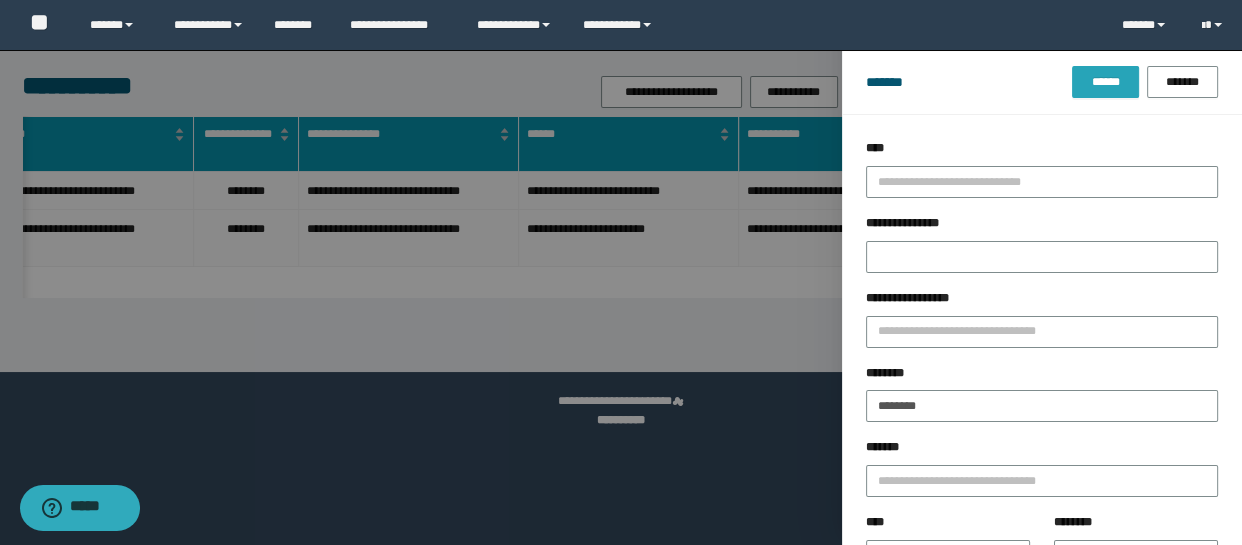 click on "******" at bounding box center (1105, 82) 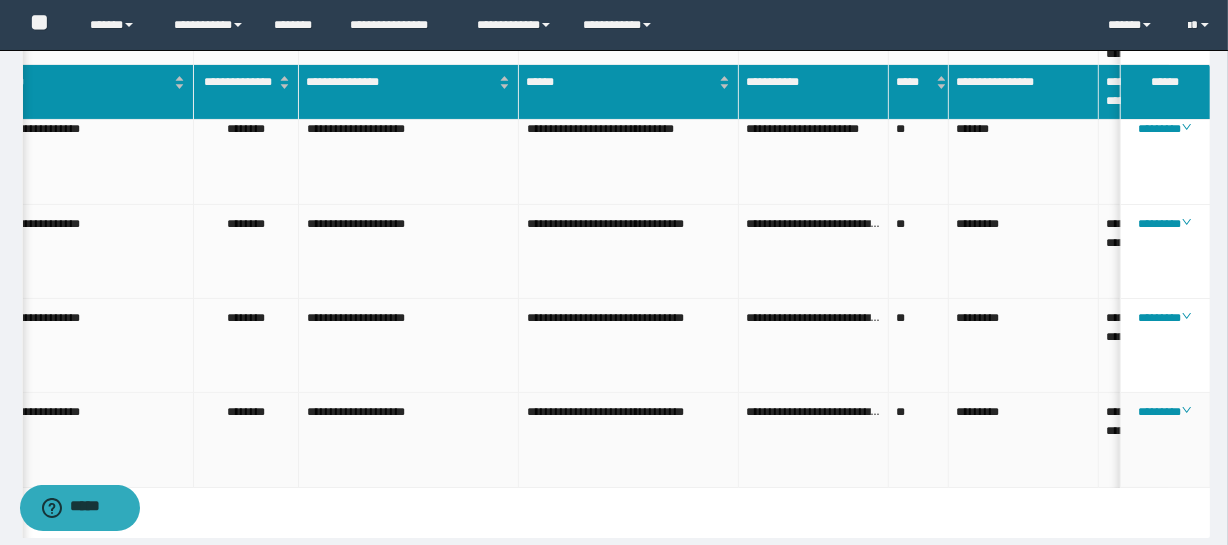 scroll, scrollTop: 255, scrollLeft: 0, axis: vertical 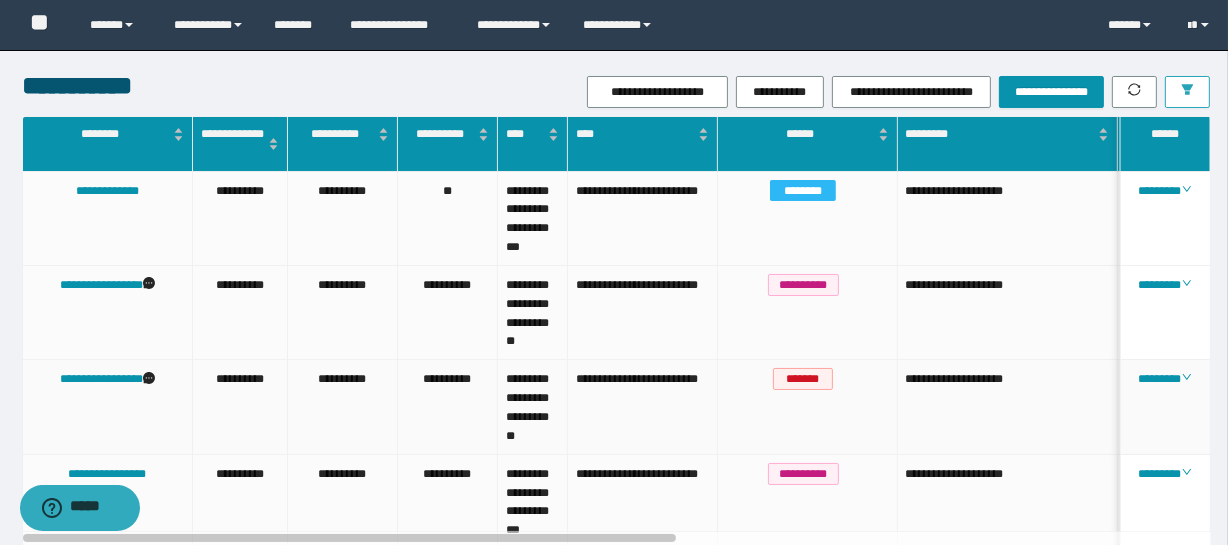 type 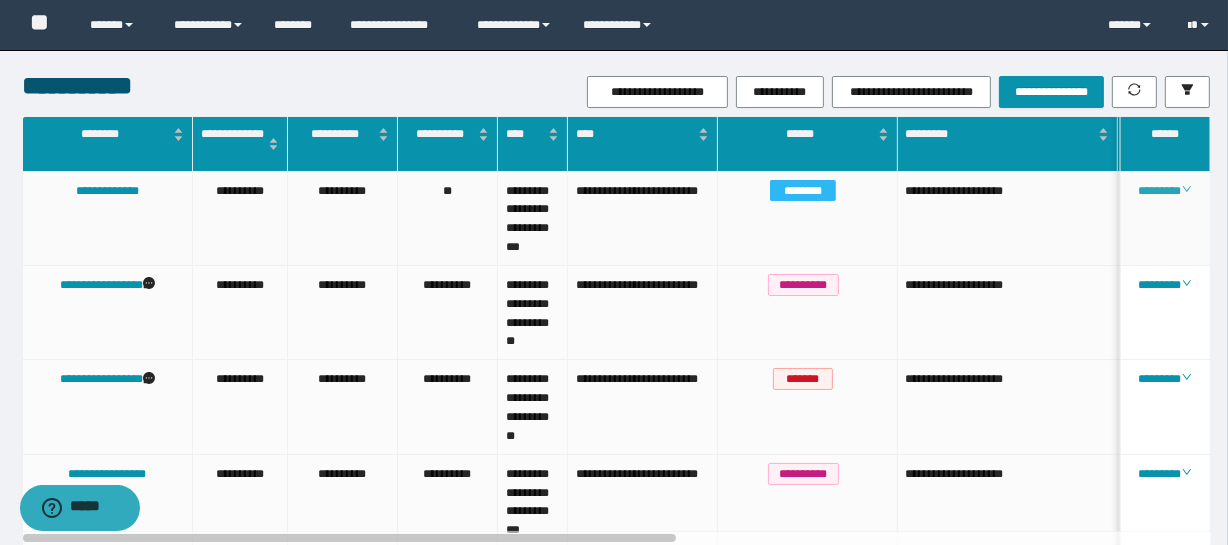 click on "********" at bounding box center [1164, 191] 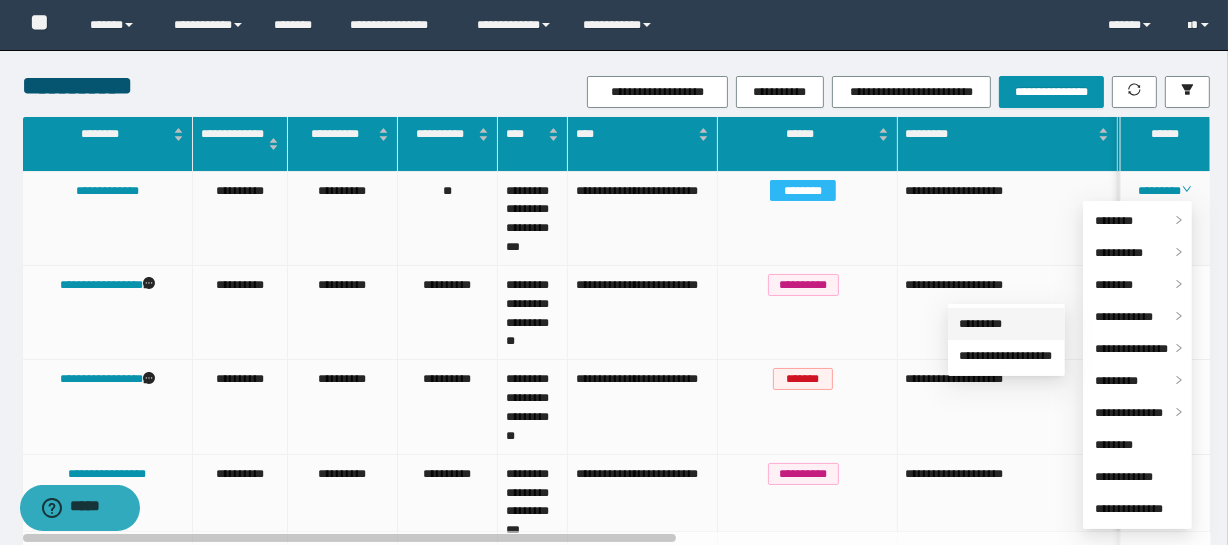 click on "*********" at bounding box center (981, 324) 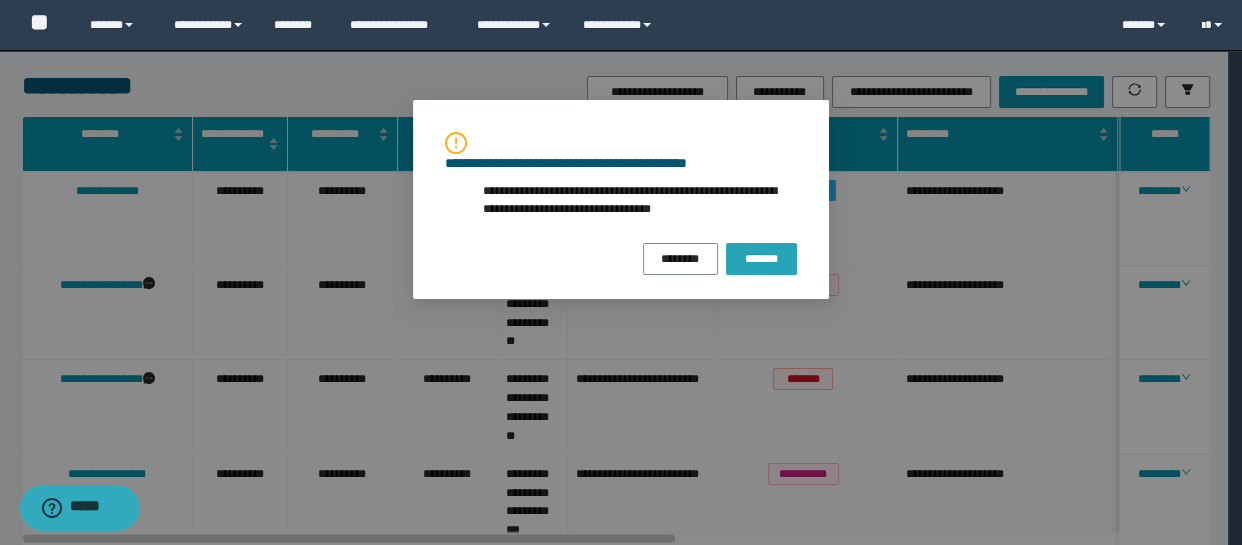 click on "*******" at bounding box center [761, 259] 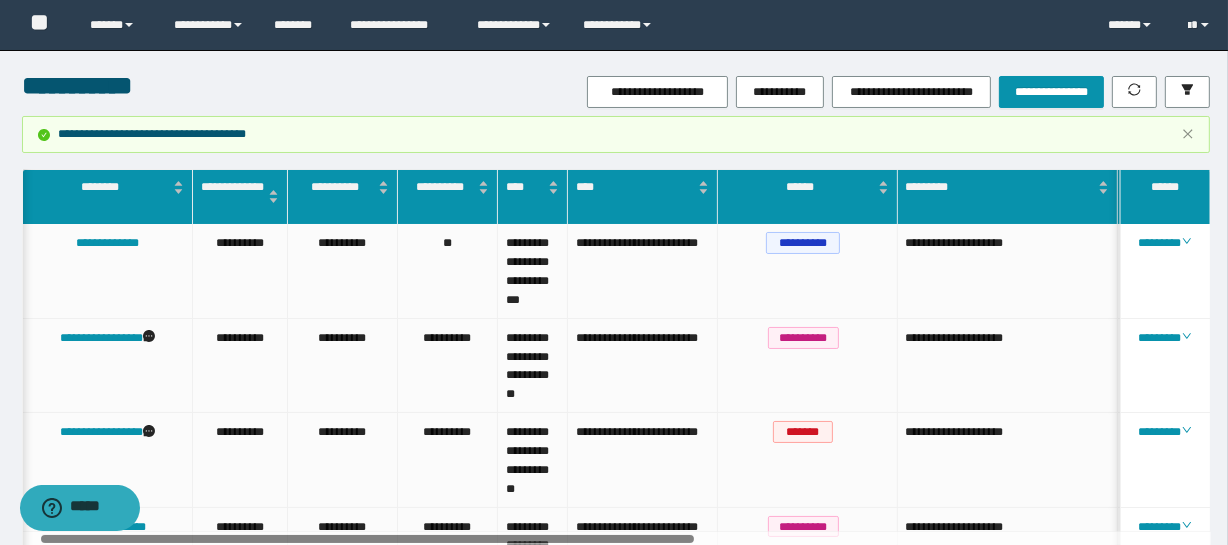 scroll, scrollTop: 0, scrollLeft: 80, axis: horizontal 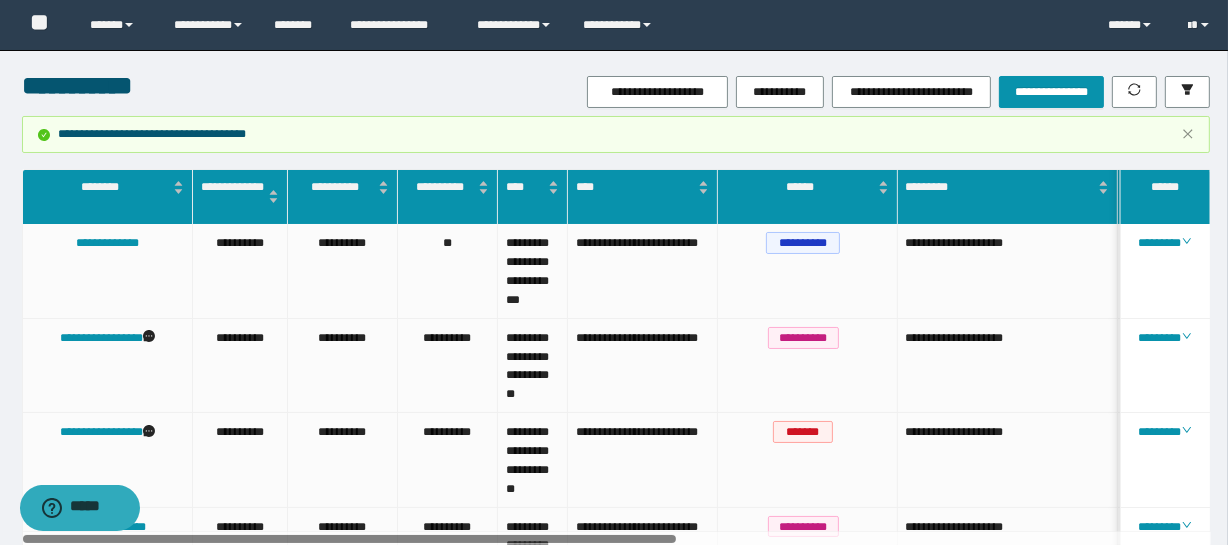 drag, startPoint x: 575, startPoint y: 1022, endPoint x: 75, endPoint y: 488, distance: 731.5436 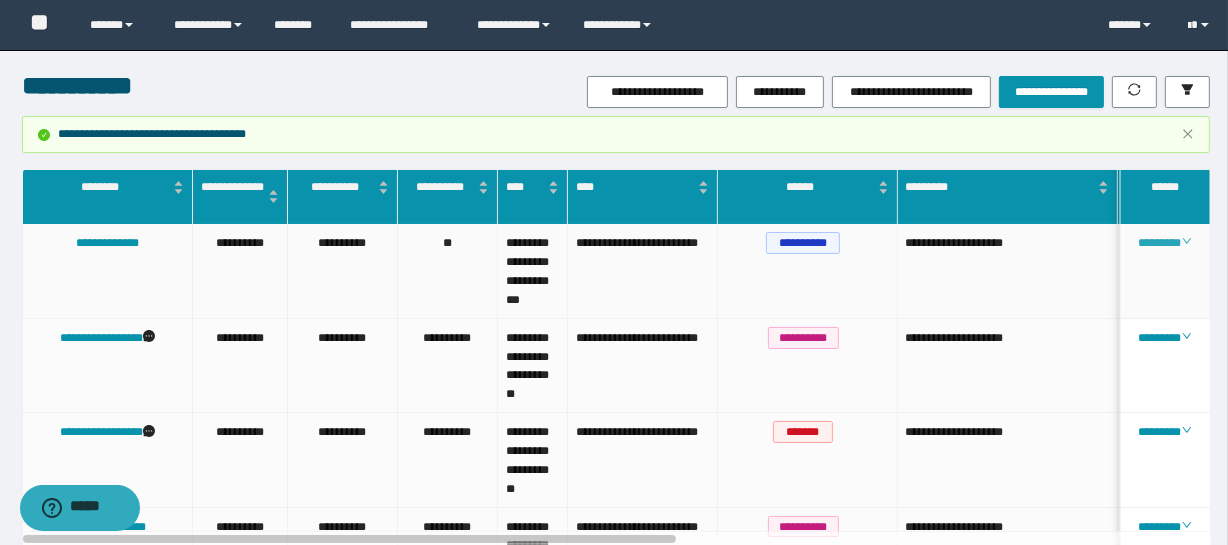 click on "********" at bounding box center (1164, 243) 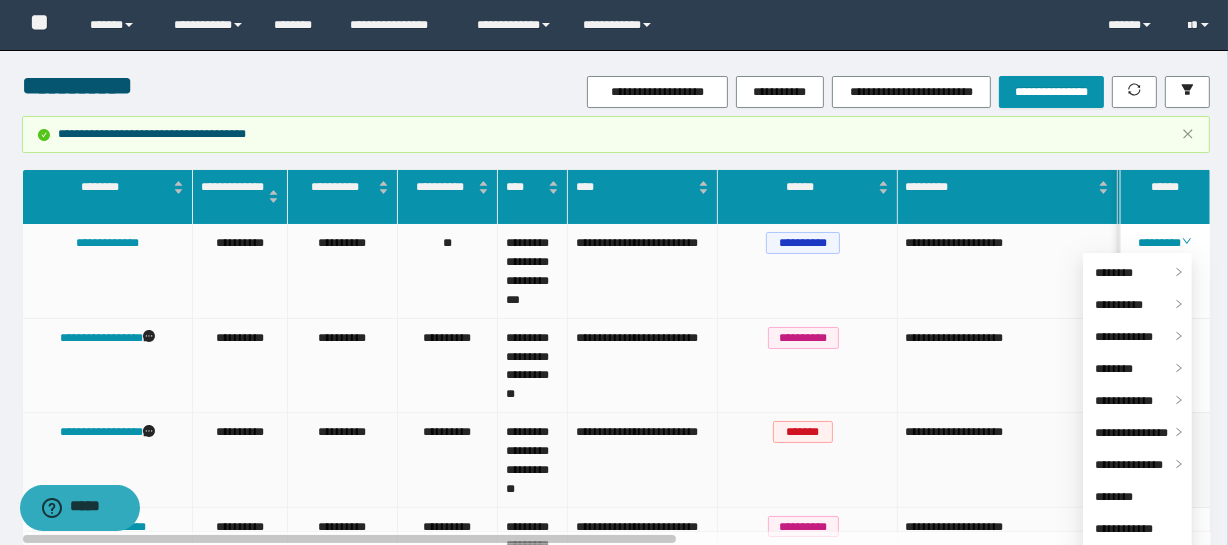 click on "*******" at bounding box center [808, 460] 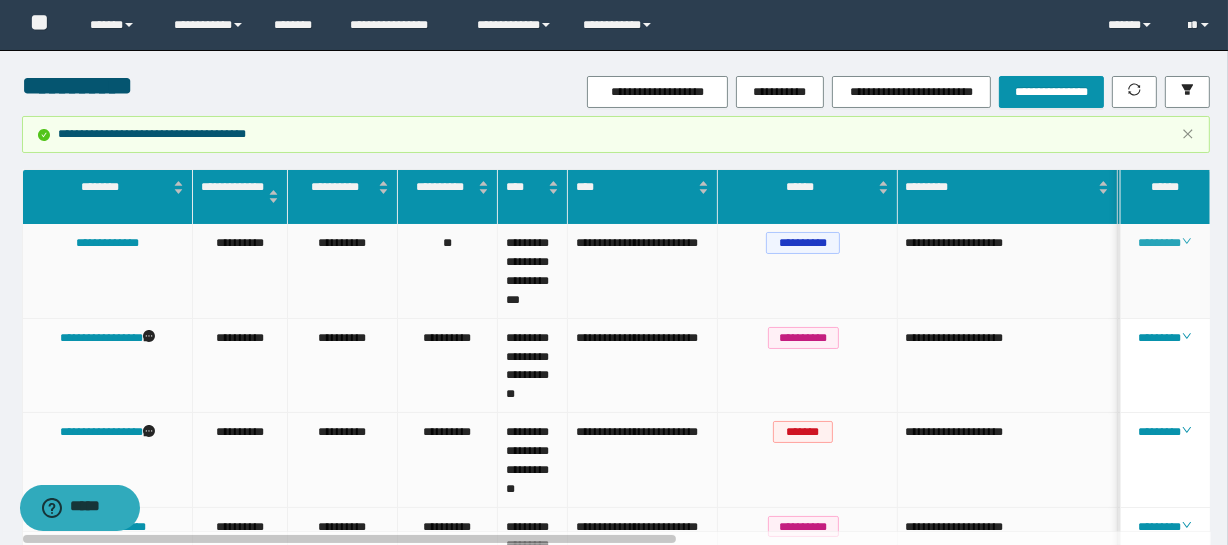 click 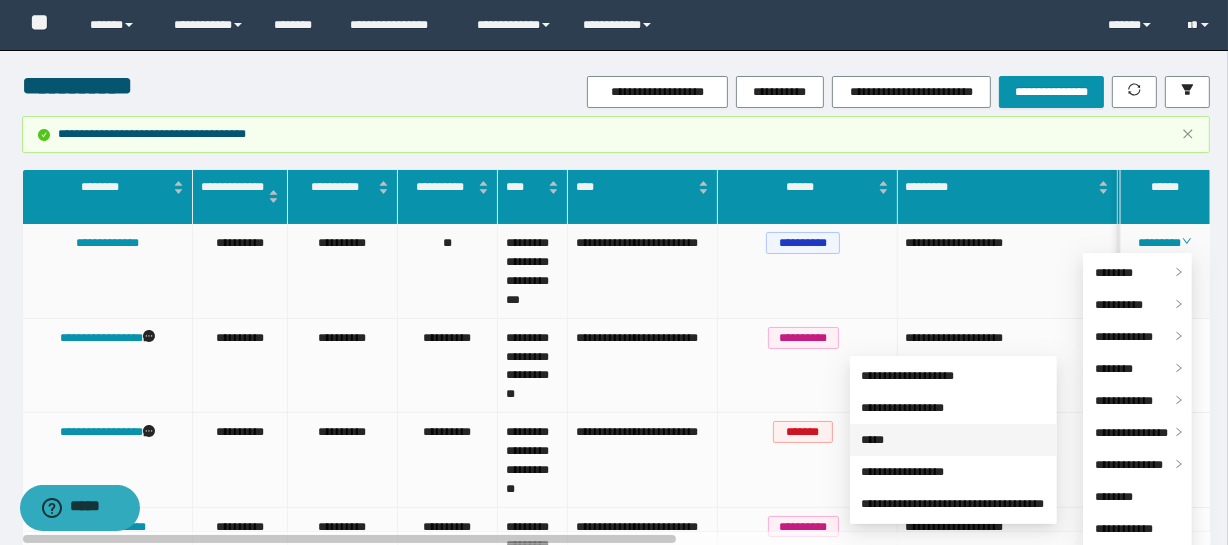 click on "*****" at bounding box center (873, 440) 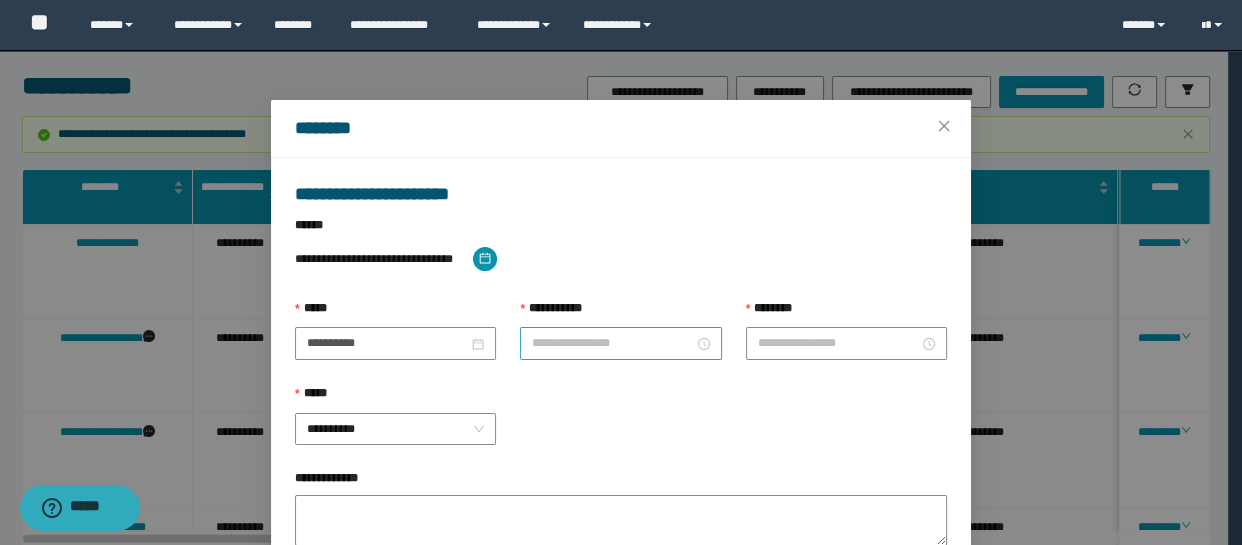 type on "**********" 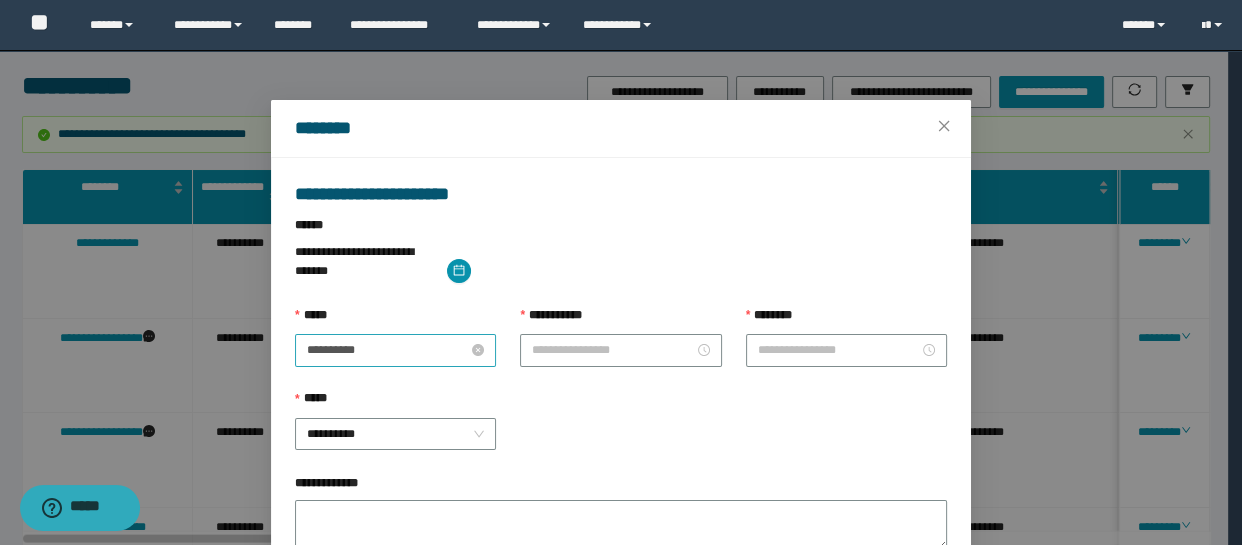 click on "**********" at bounding box center [387, 350] 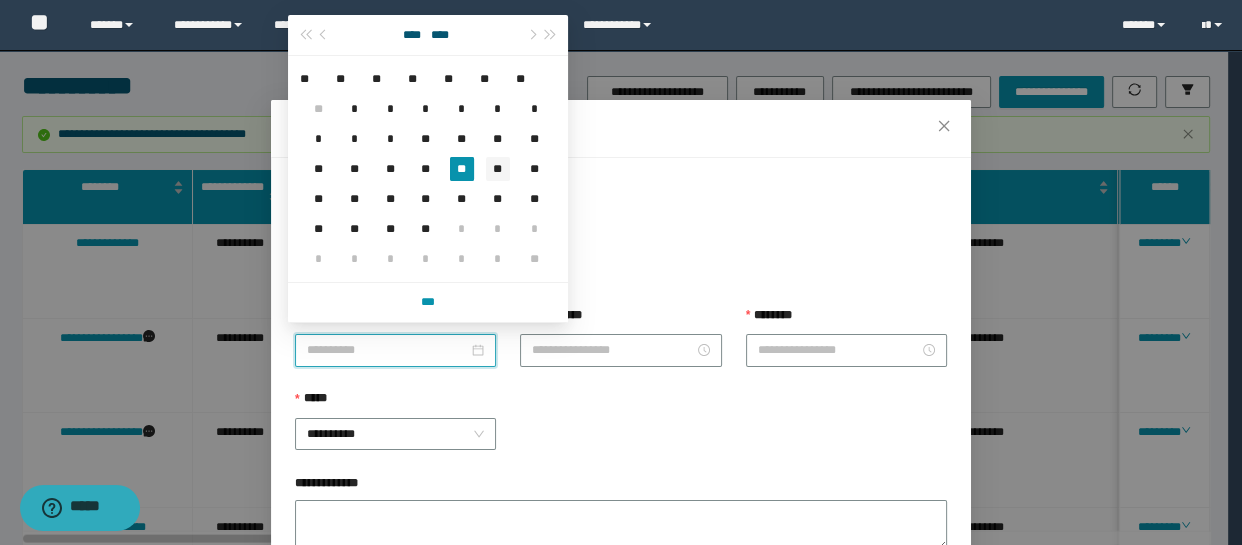 type on "**********" 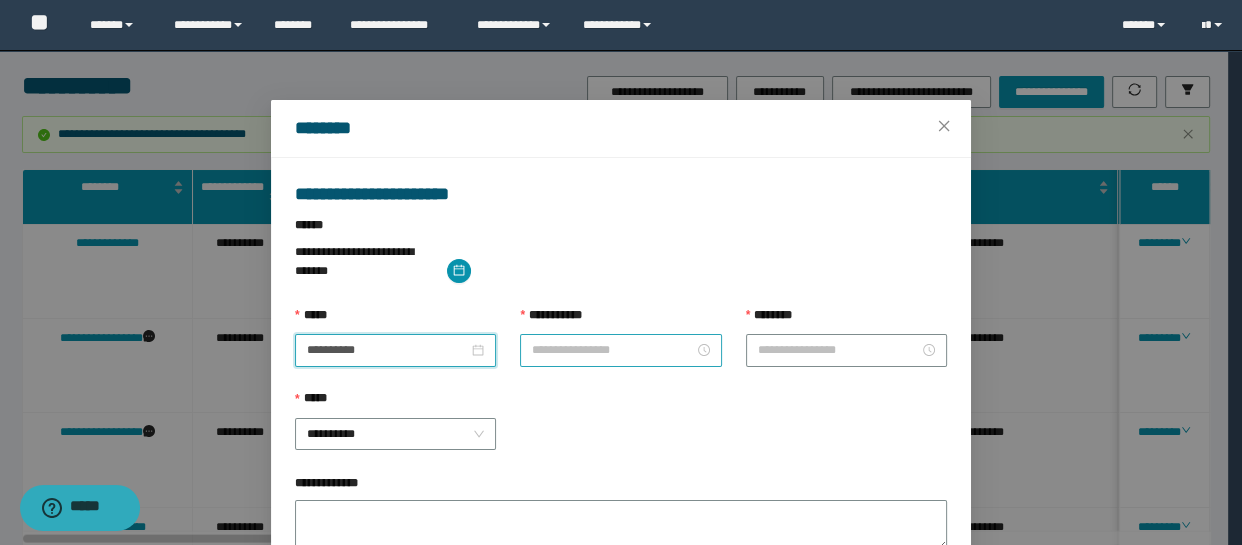 click on "**********" at bounding box center [612, 350] 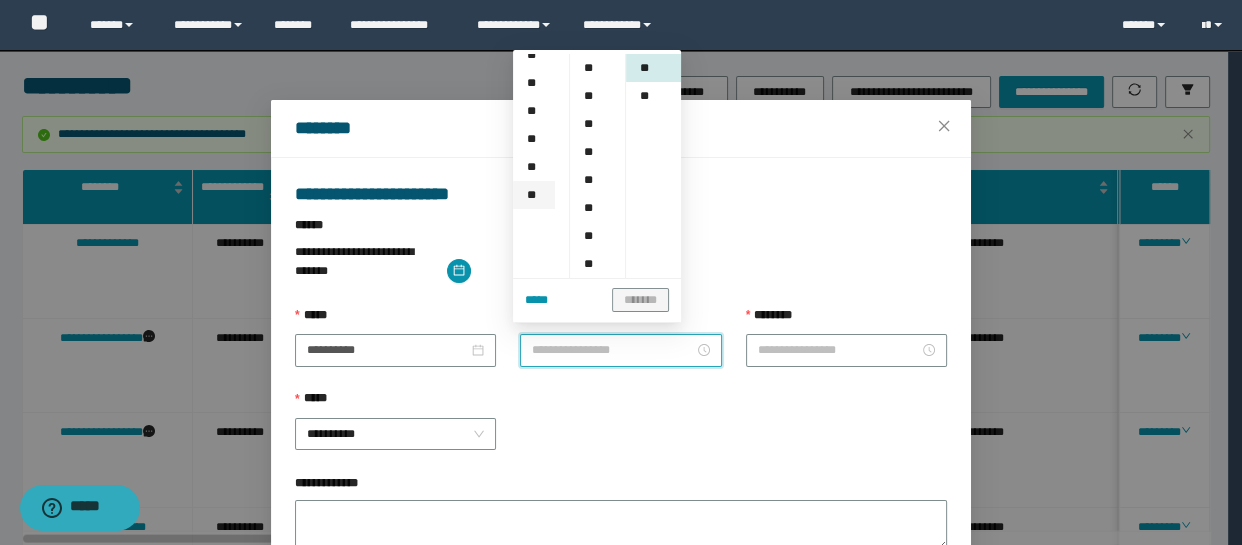 click on "**" at bounding box center [534, 167] 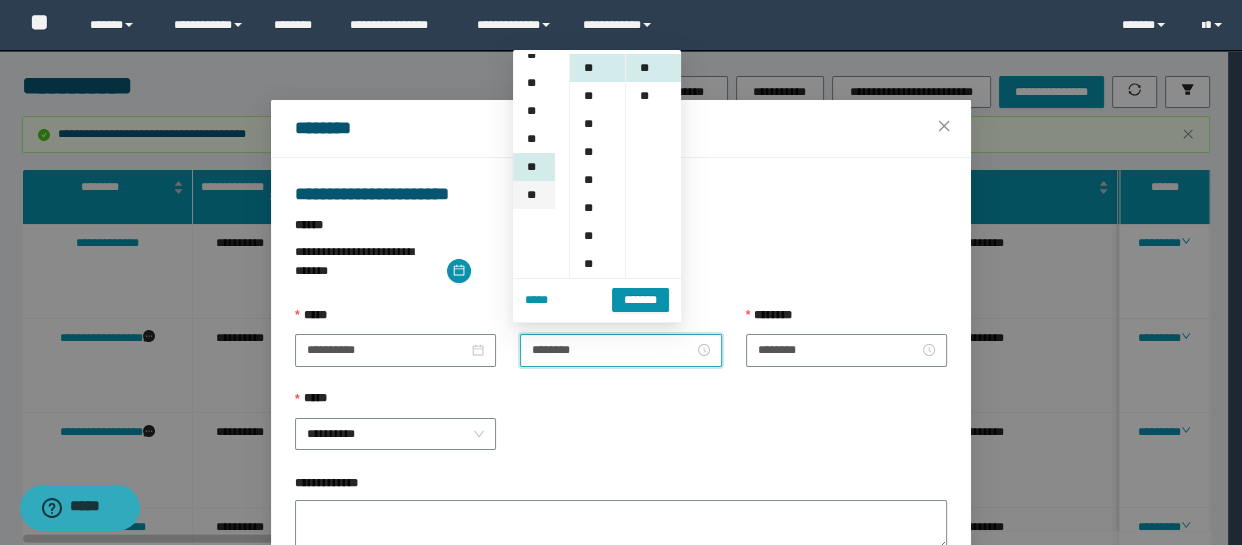scroll, scrollTop: 280, scrollLeft: 0, axis: vertical 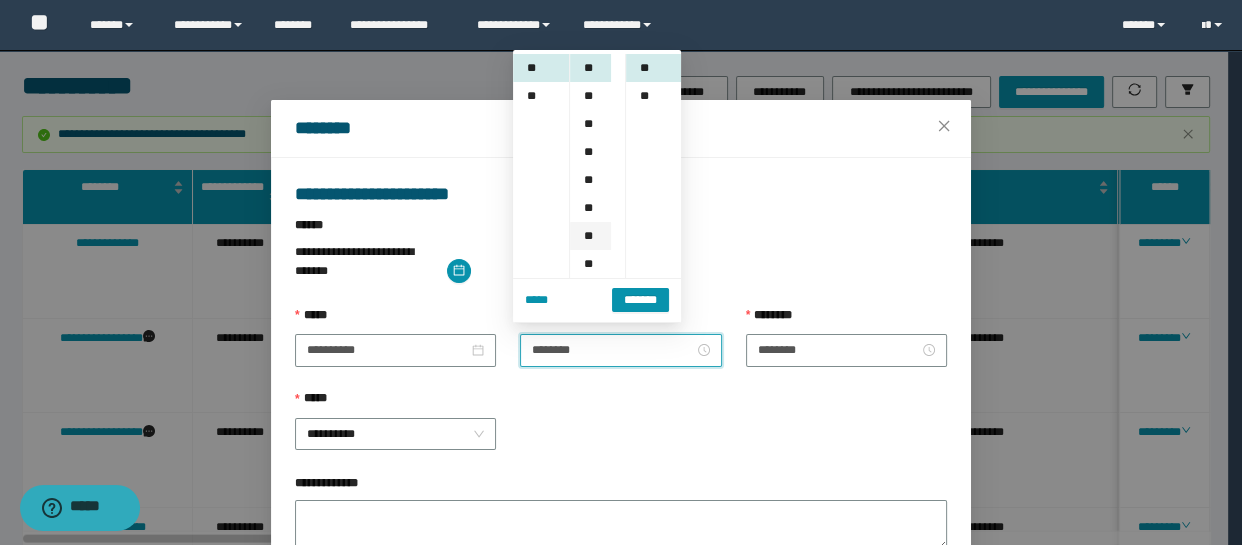 click on "**" at bounding box center [590, 236] 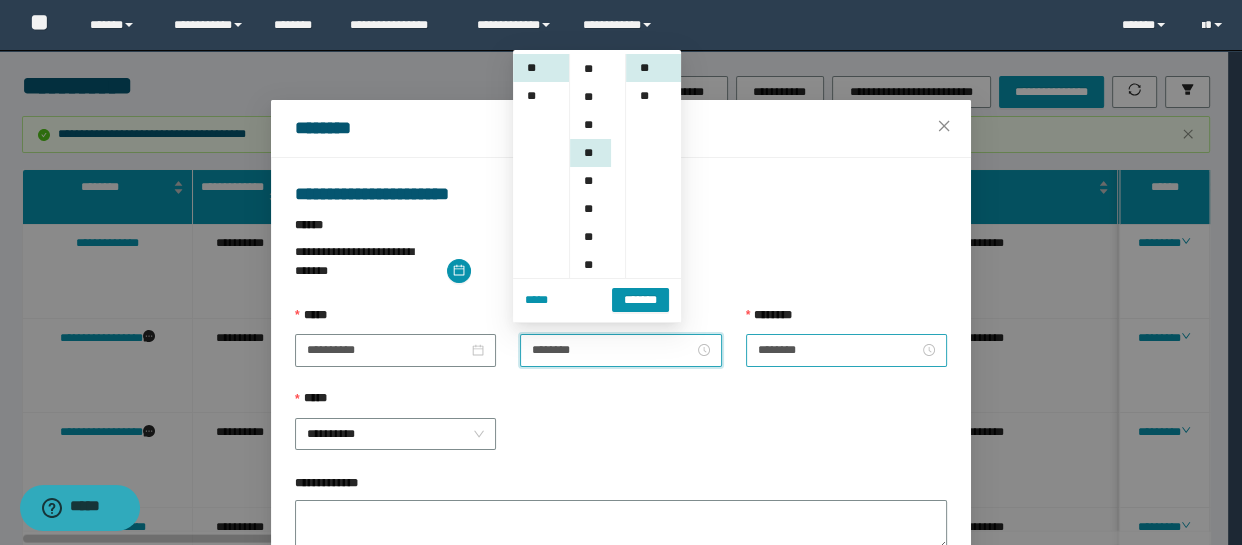scroll 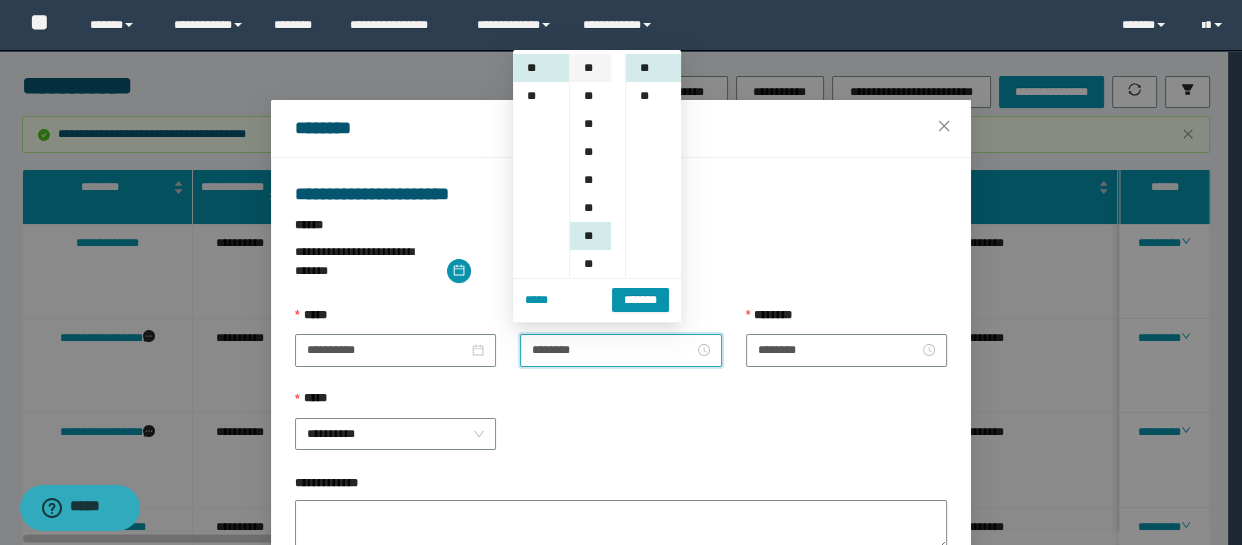 click on "**" at bounding box center (590, 68) 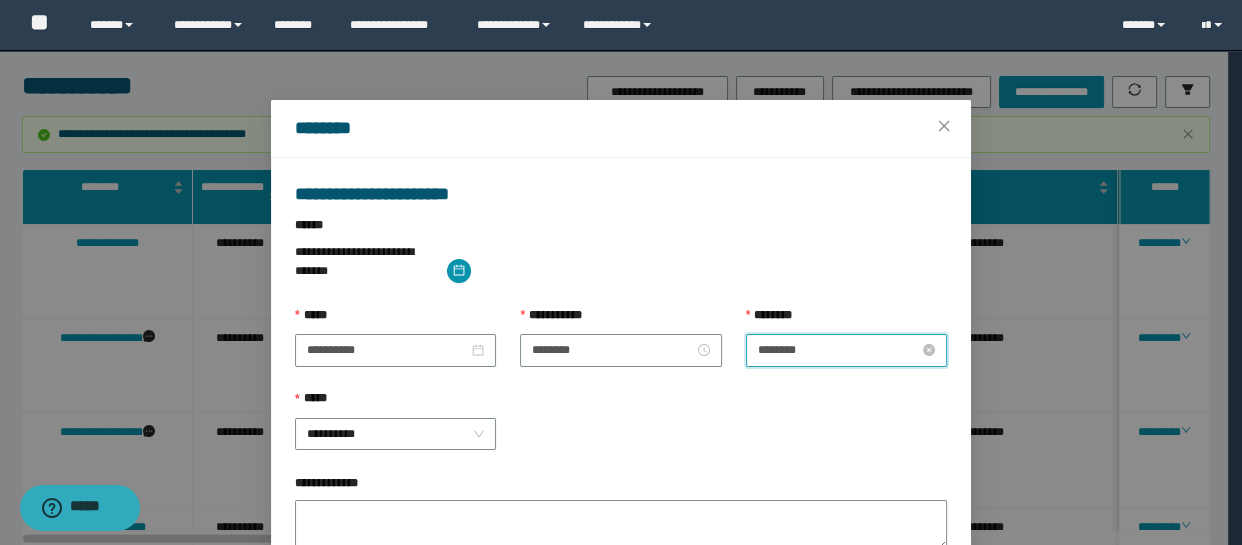 click on "********" at bounding box center [838, 350] 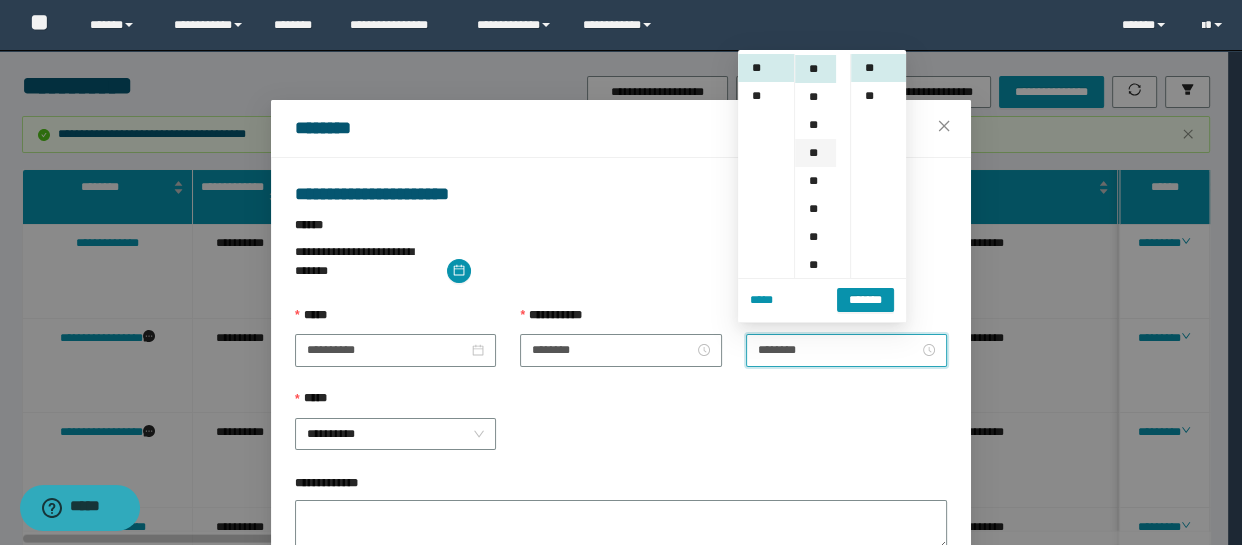 click on "**" at bounding box center (815, 153) 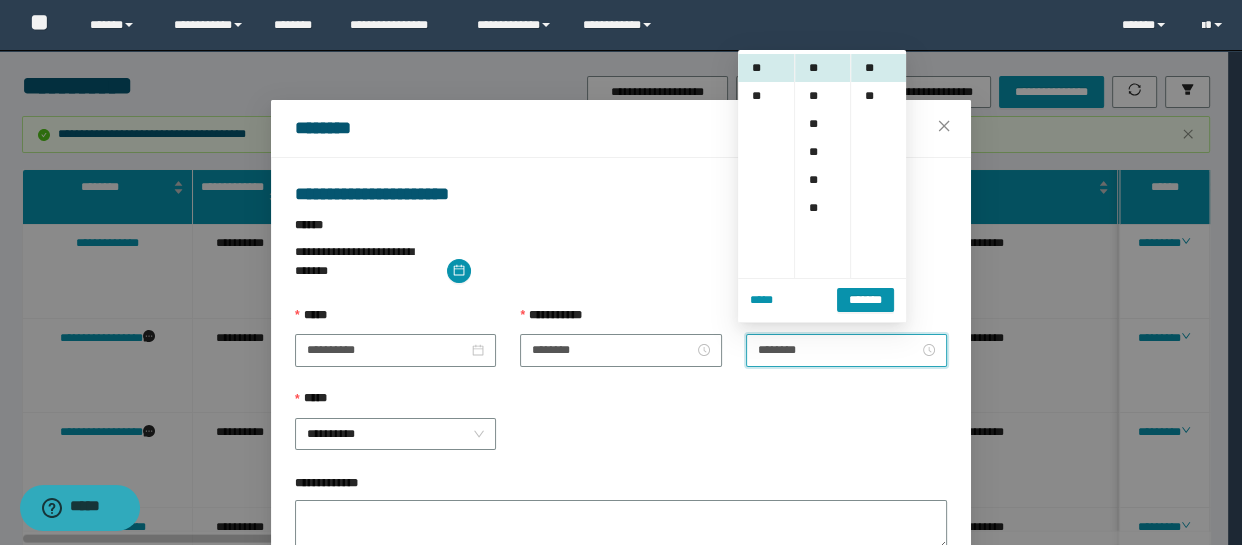 click on "***** *******" at bounding box center [822, 300] 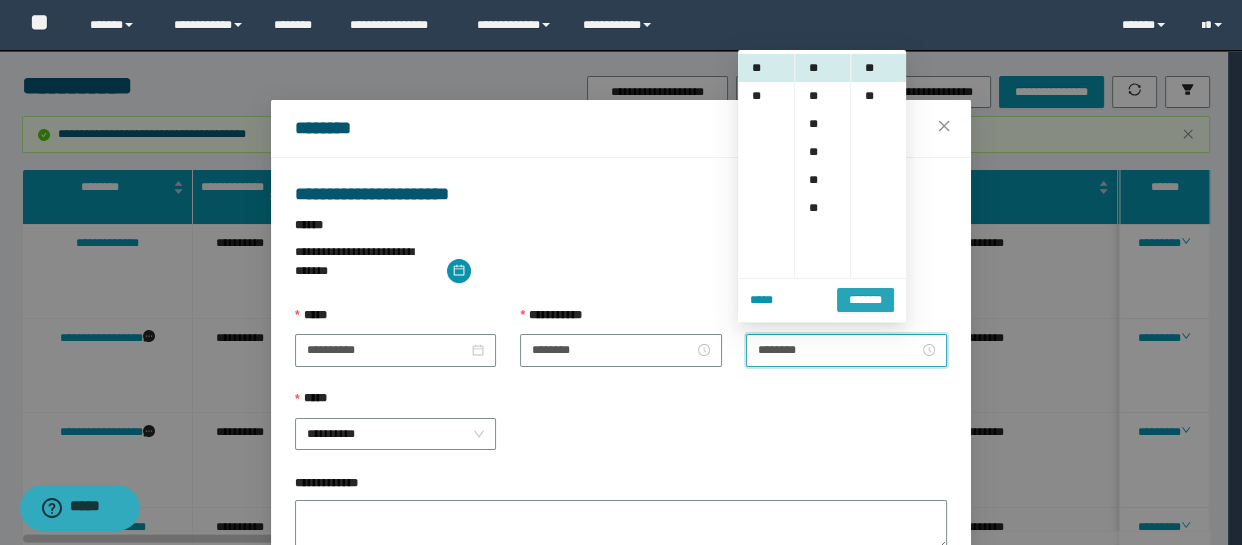click on "*******" at bounding box center (865, 300) 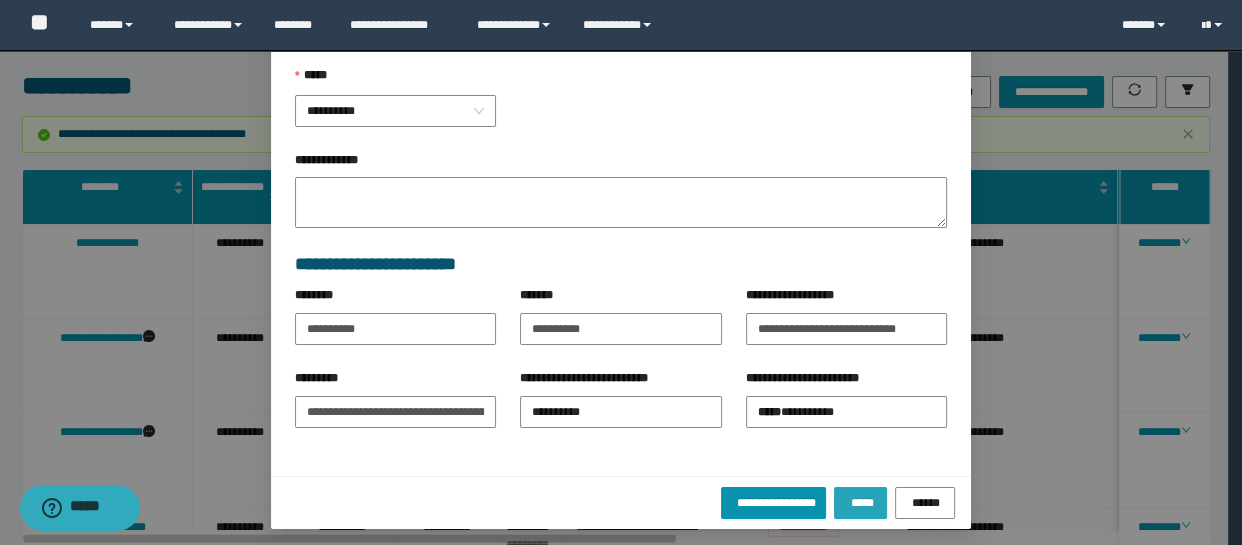 click on "*****" at bounding box center [860, 502] 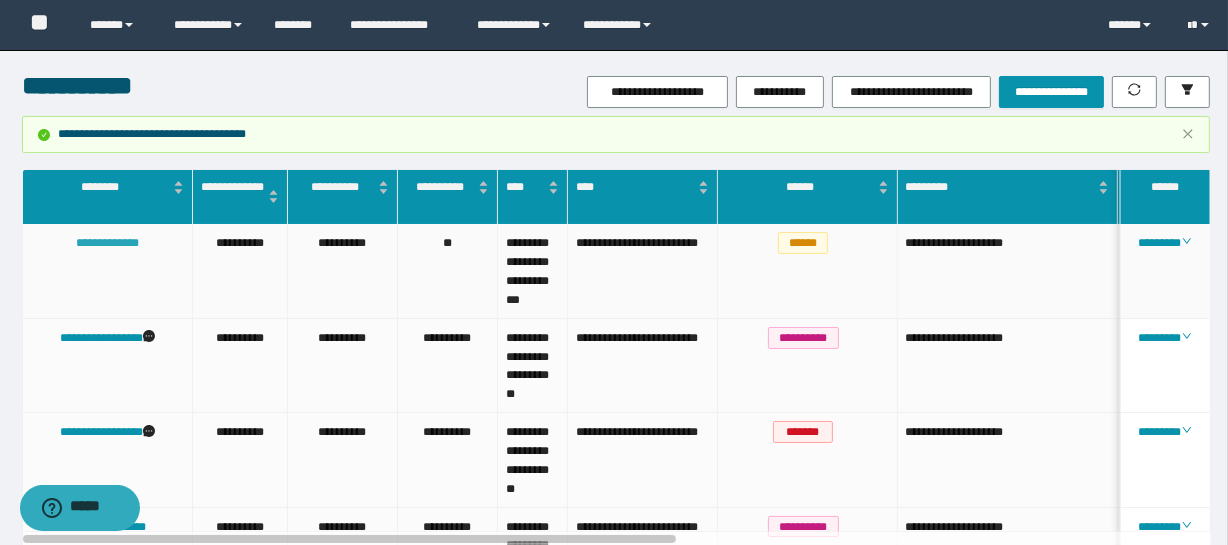 click on "**********" at bounding box center [107, 243] 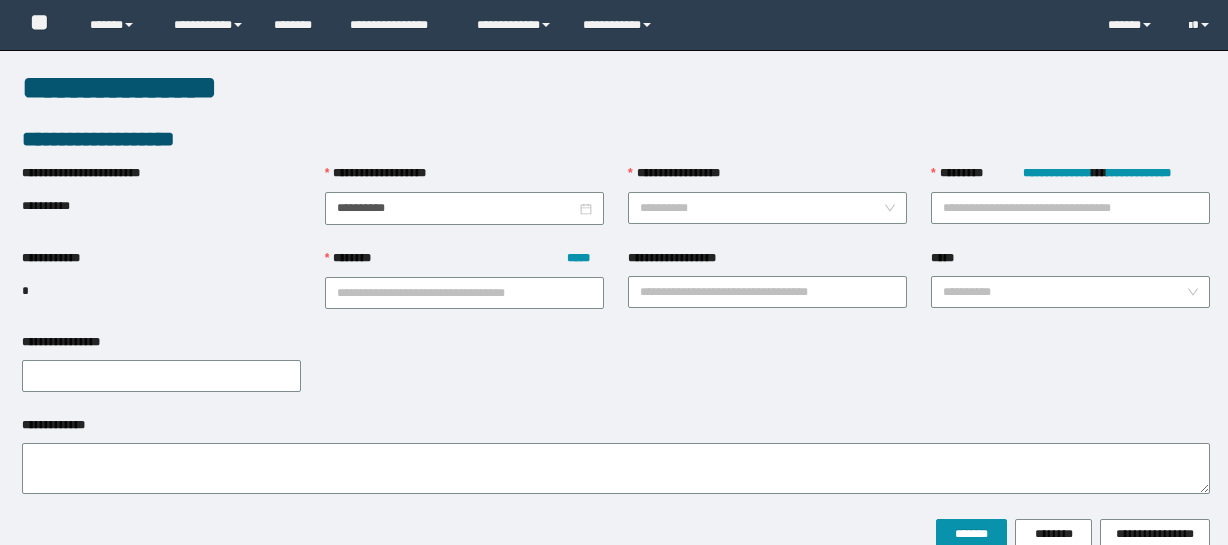 scroll, scrollTop: 0, scrollLeft: 0, axis: both 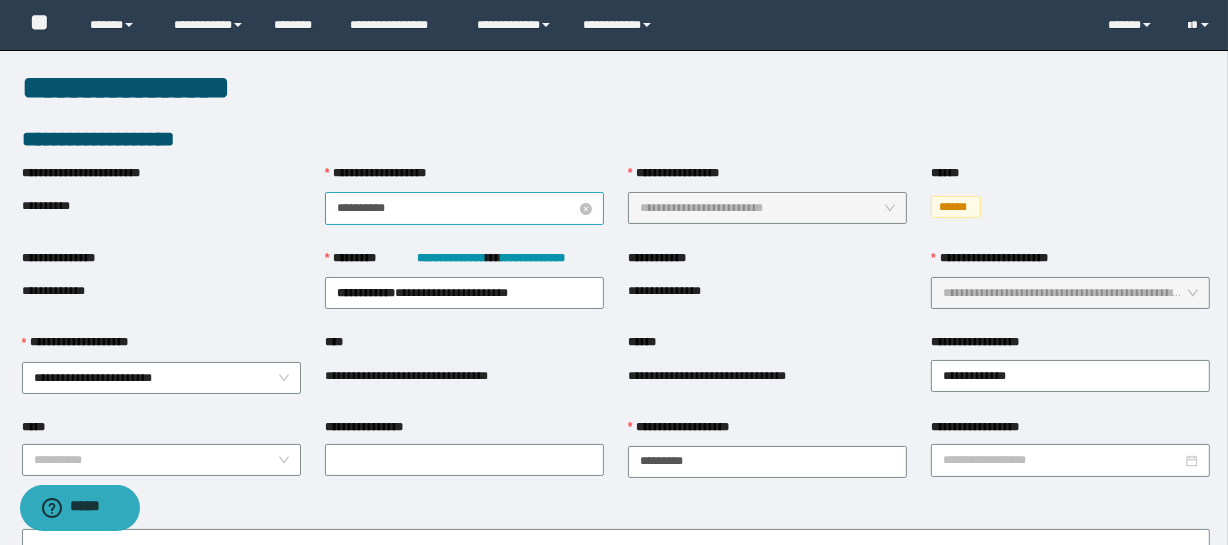 click on "**********" at bounding box center [456, 208] 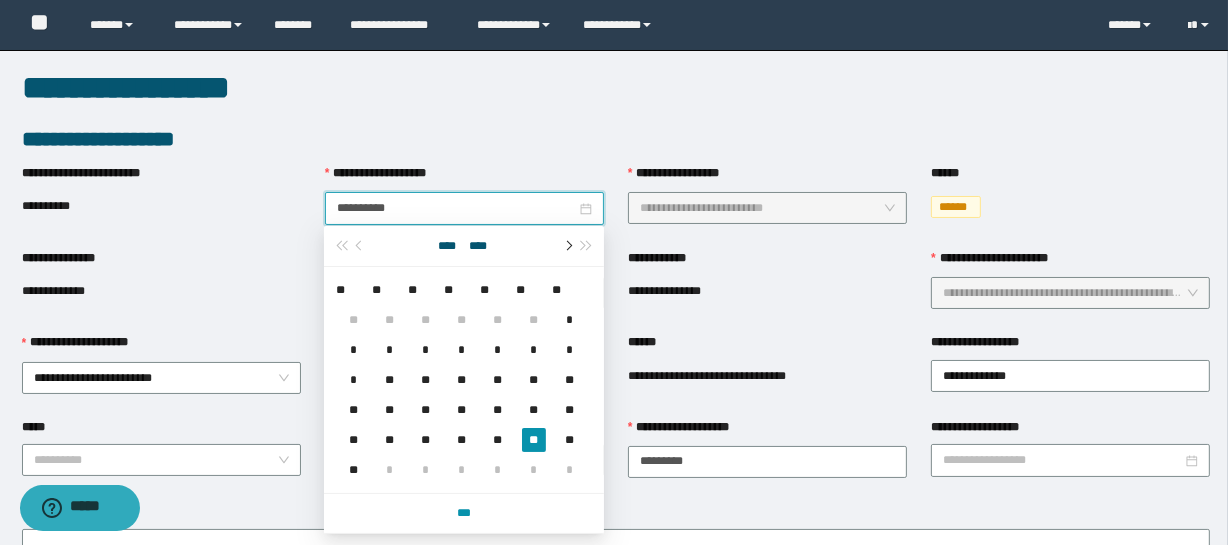 click at bounding box center [567, 246] 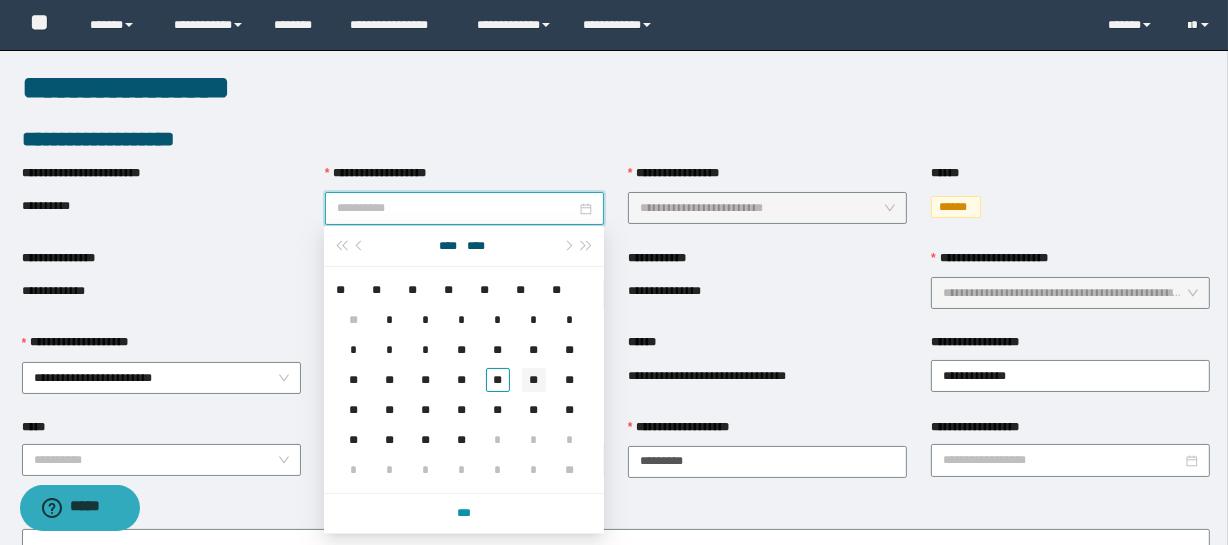 click on "**" at bounding box center [534, 380] 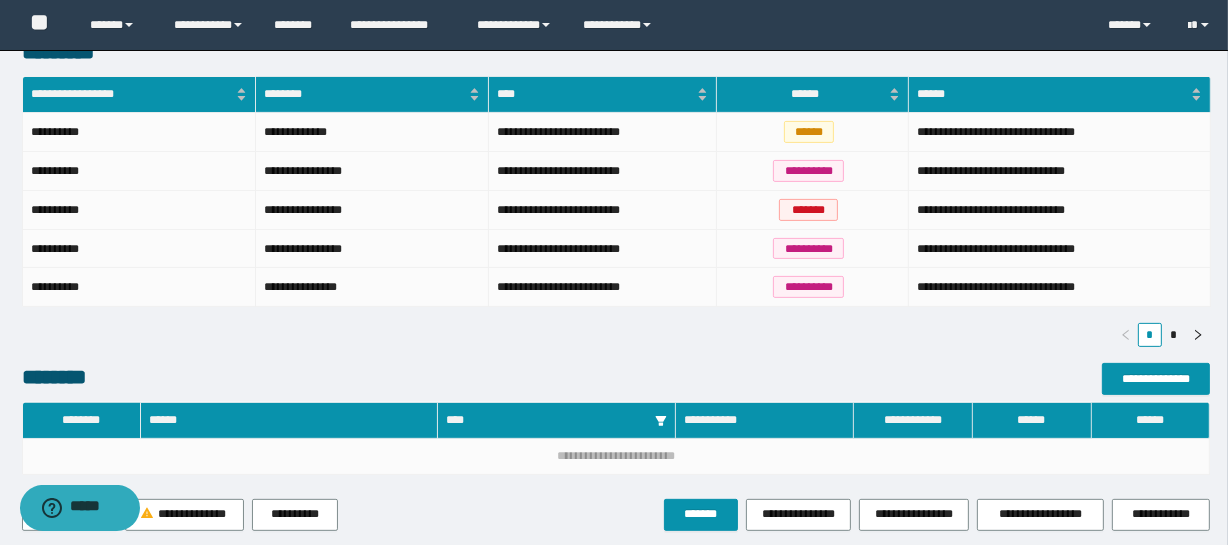 scroll, scrollTop: 641, scrollLeft: 0, axis: vertical 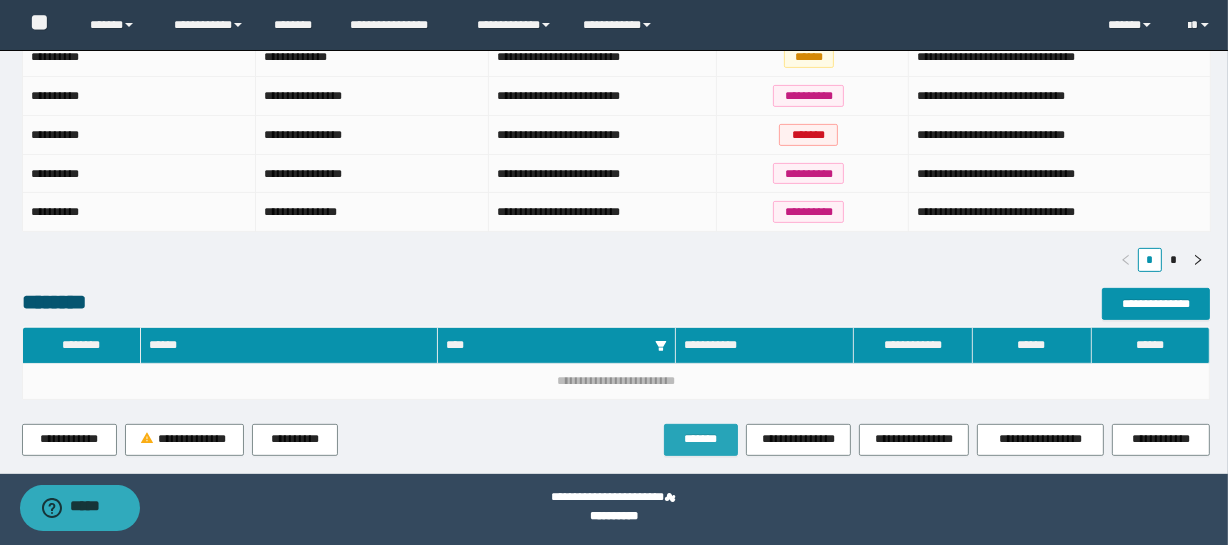 click on "*******" at bounding box center [701, 440] 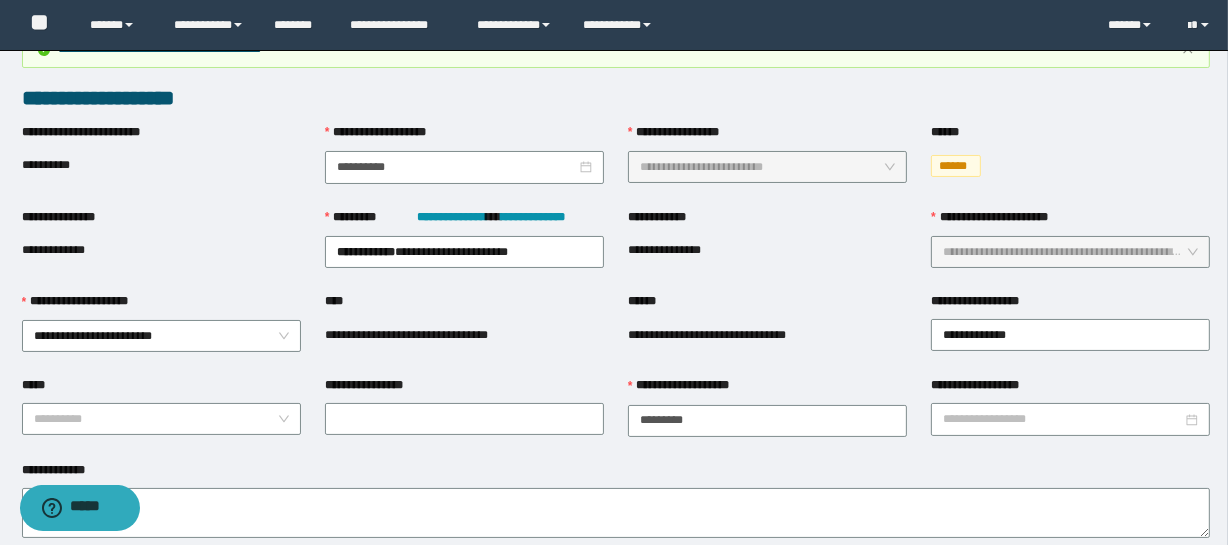 scroll, scrollTop: 0, scrollLeft: 0, axis: both 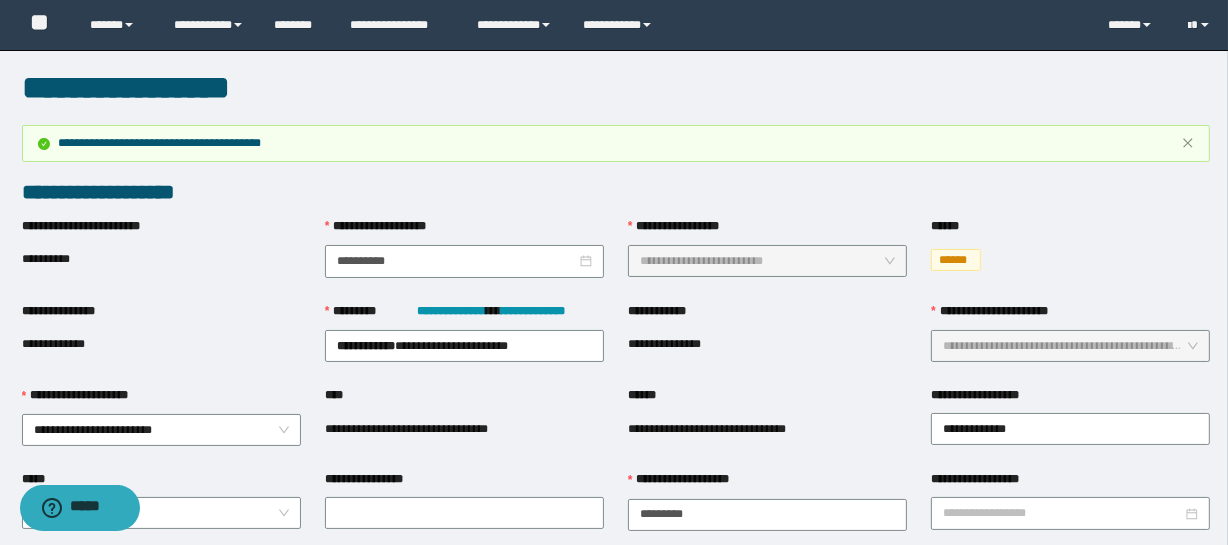type 